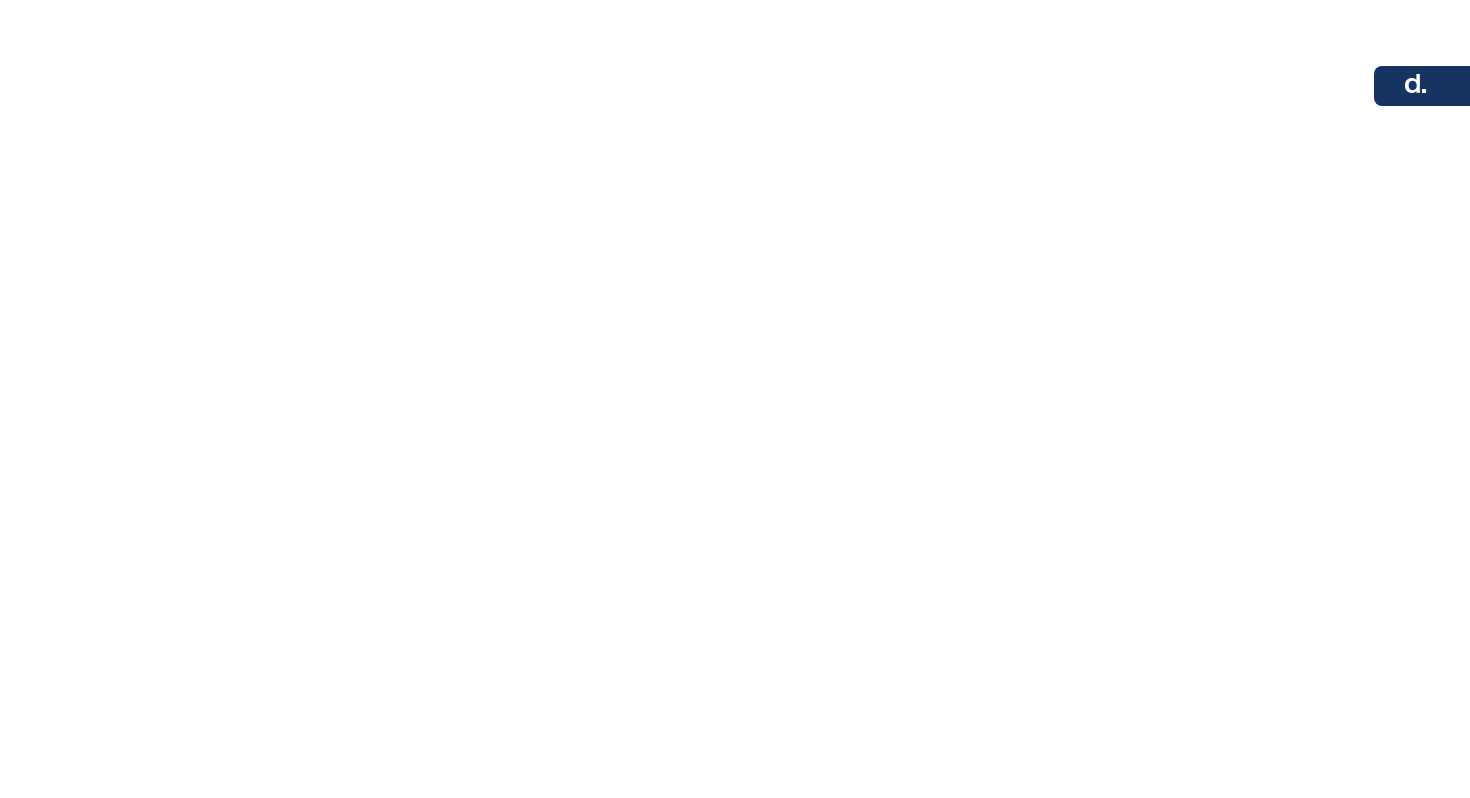 scroll, scrollTop: 0, scrollLeft: 0, axis: both 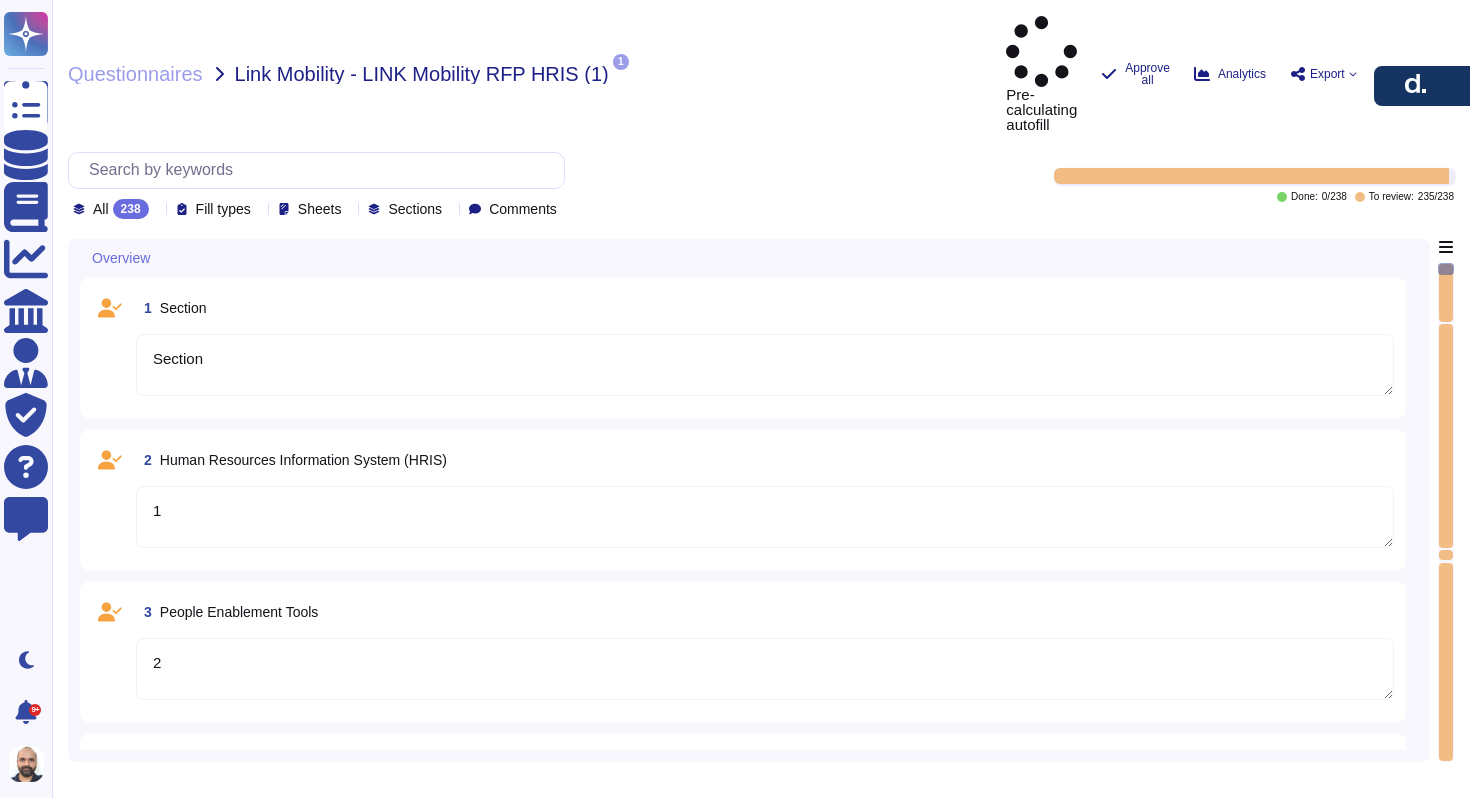 type on "Section" 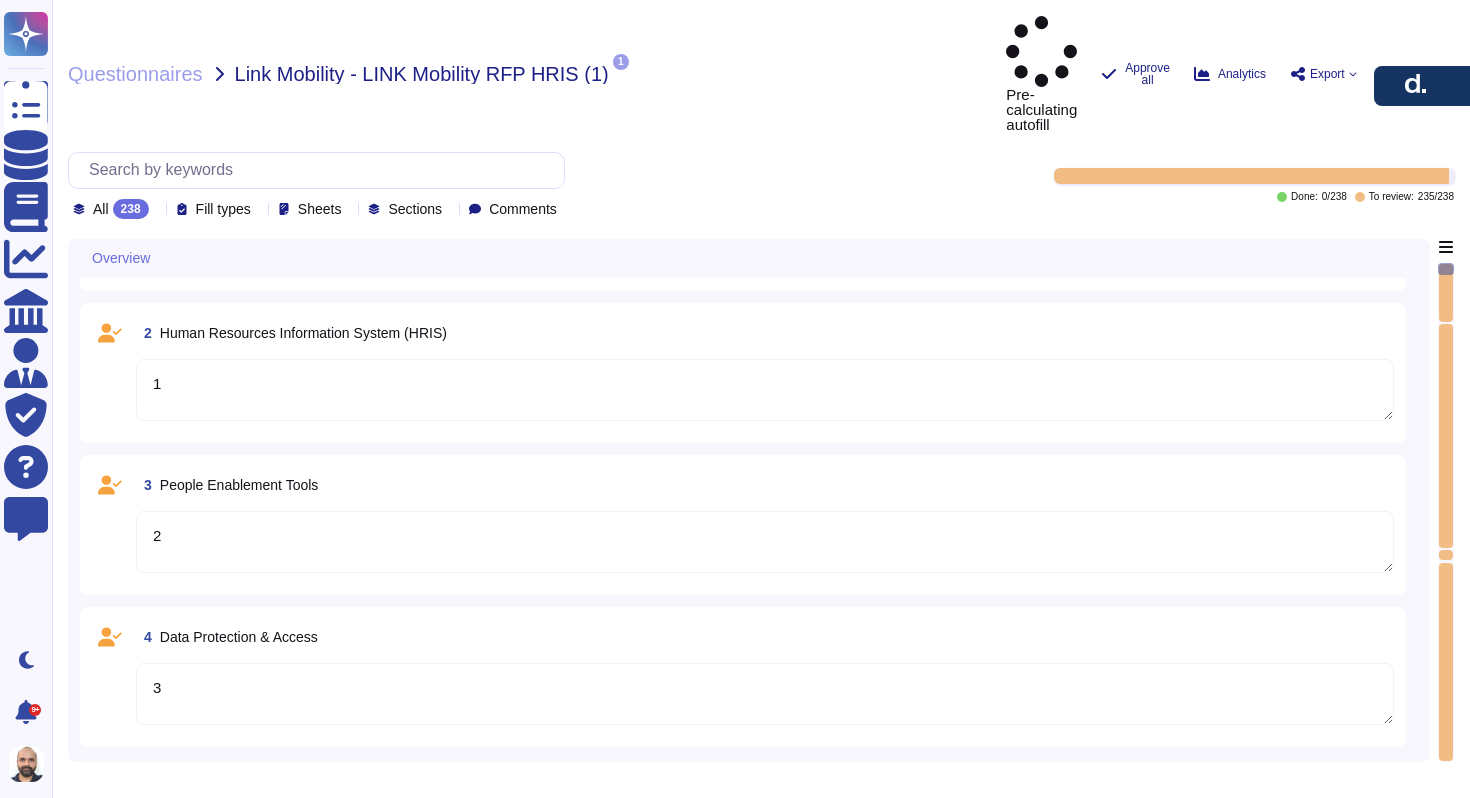 type on "7" 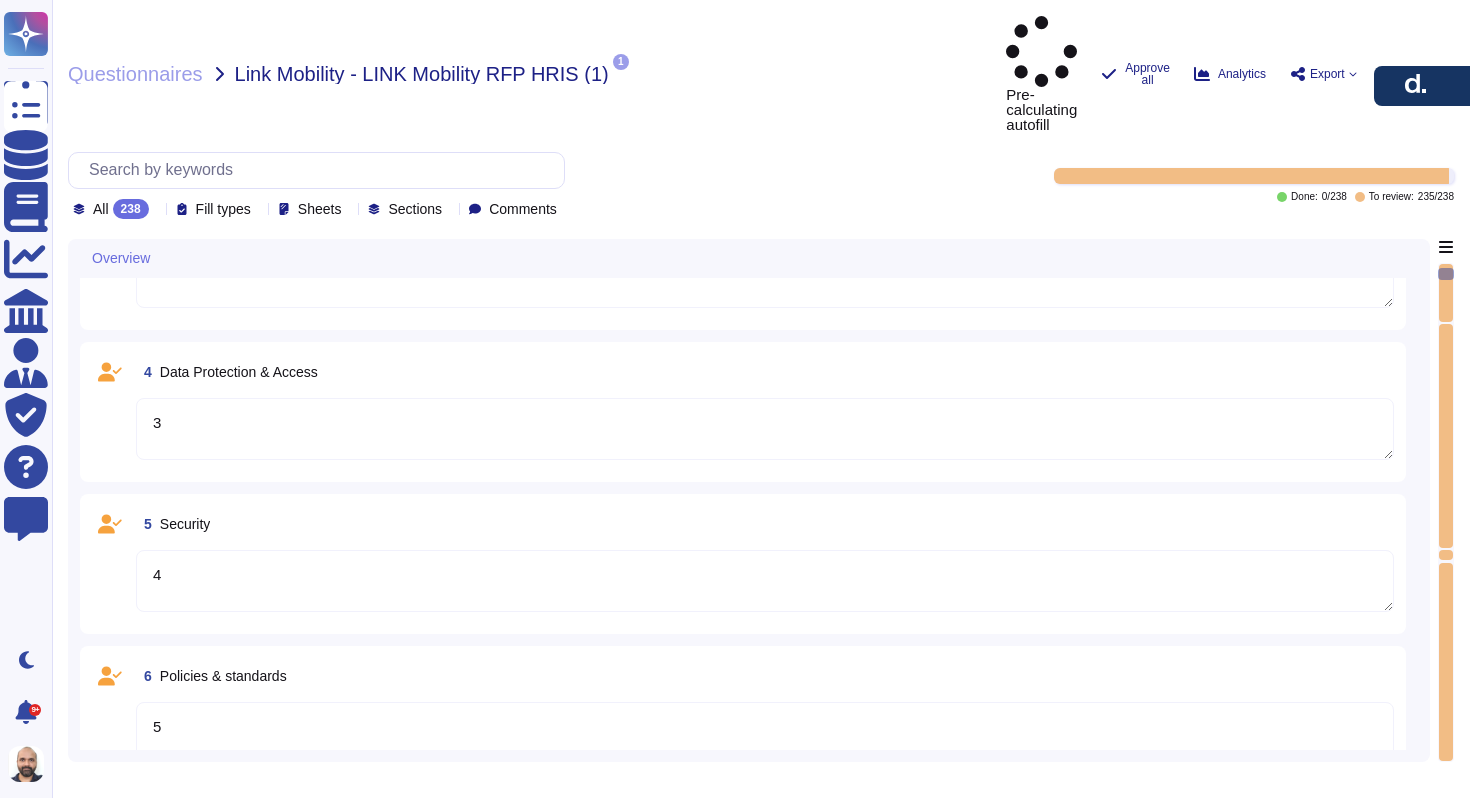 type on "9" 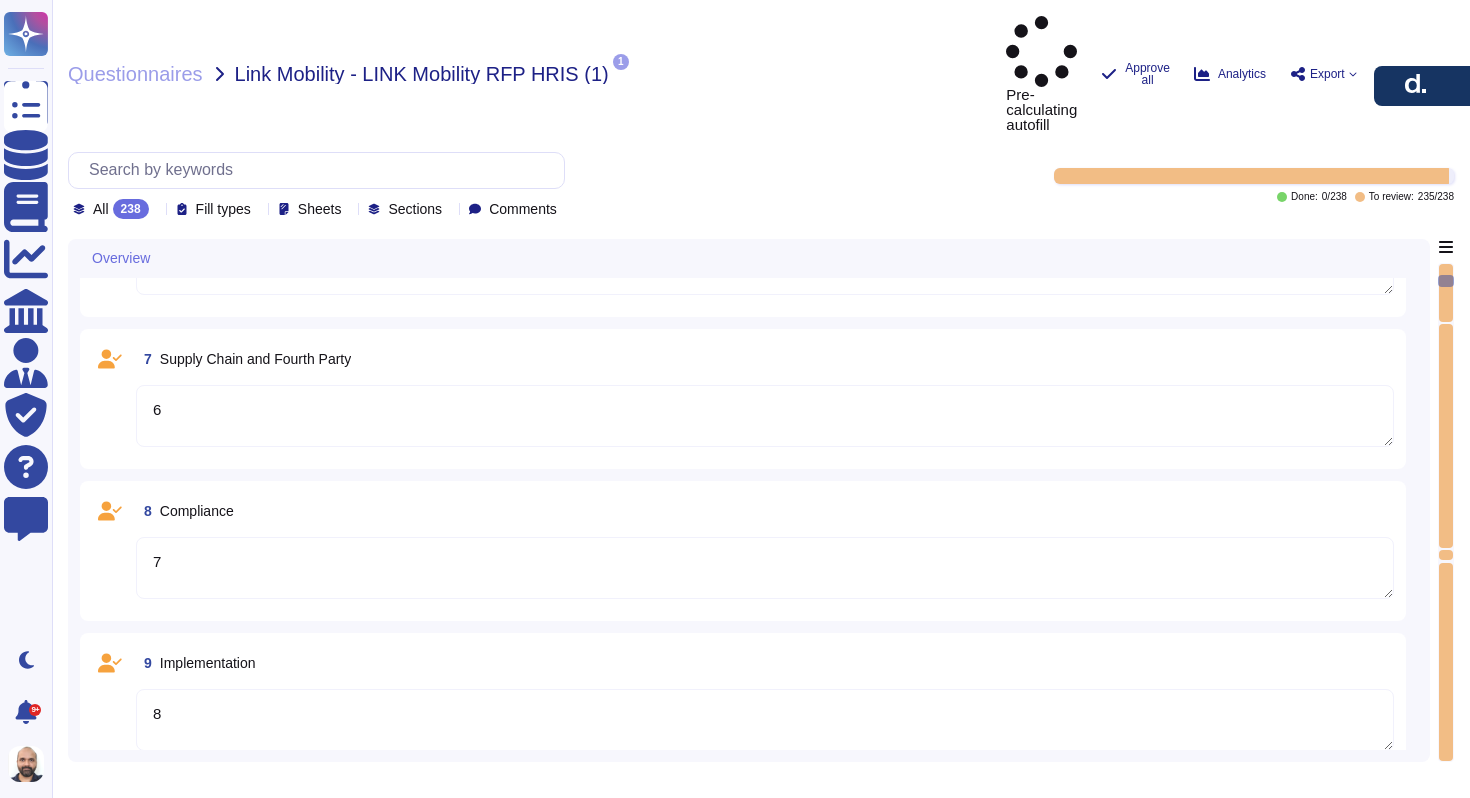 type on "Answer" 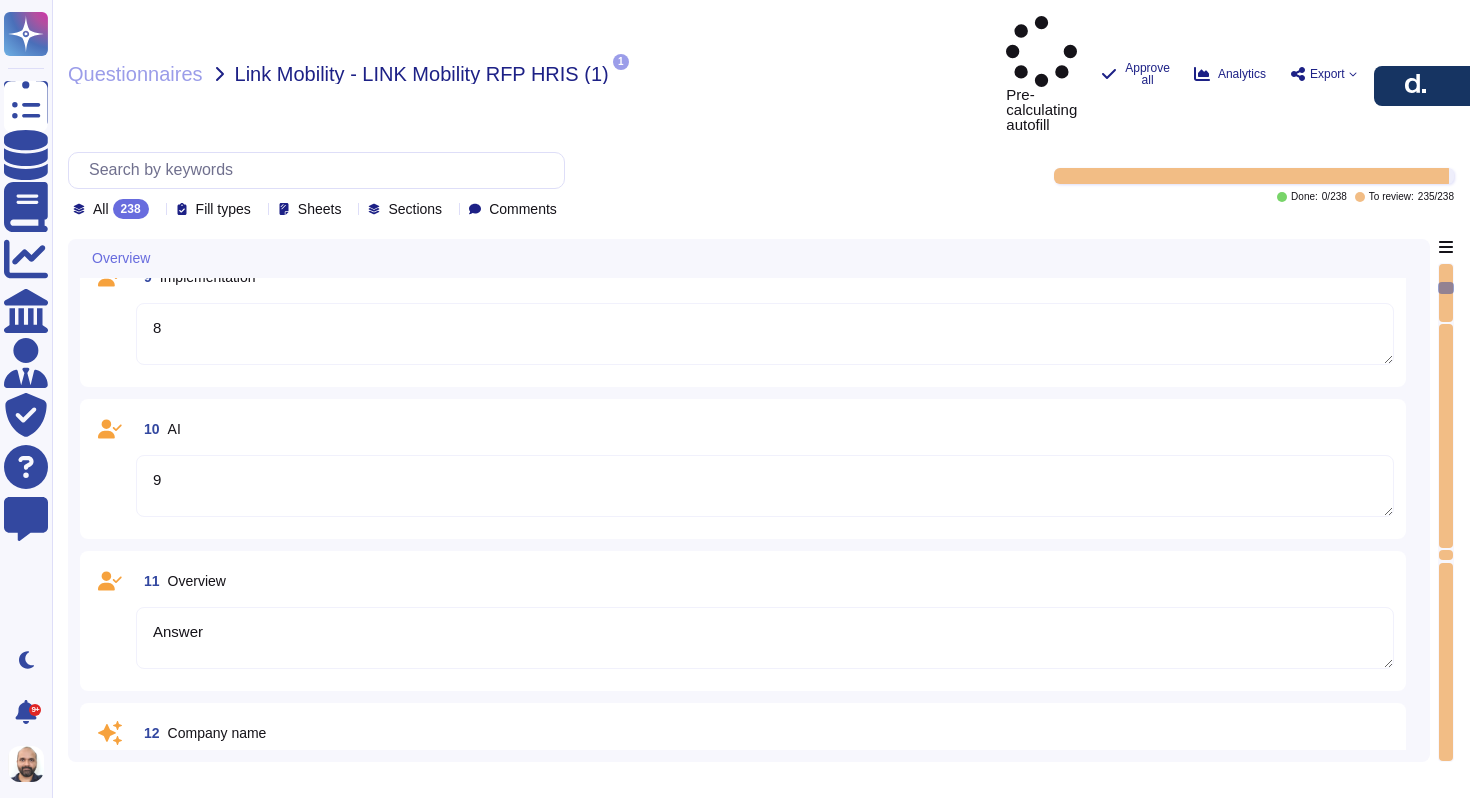 type on "Deel's headquarters address is 425 1st Street, Unit 1502, [CITY], [STATE] 94105, USA." 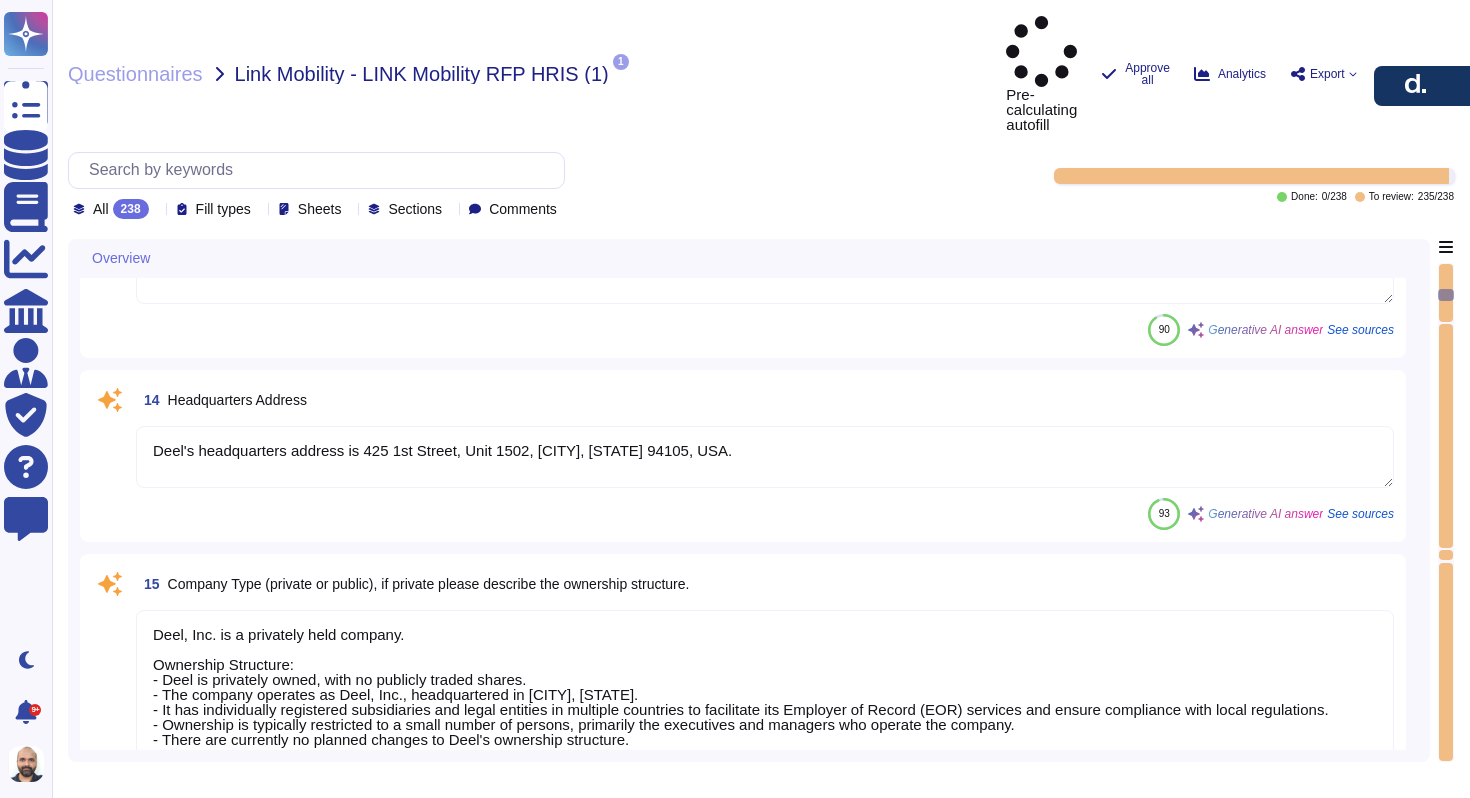 type on "Deel was established in 2019." 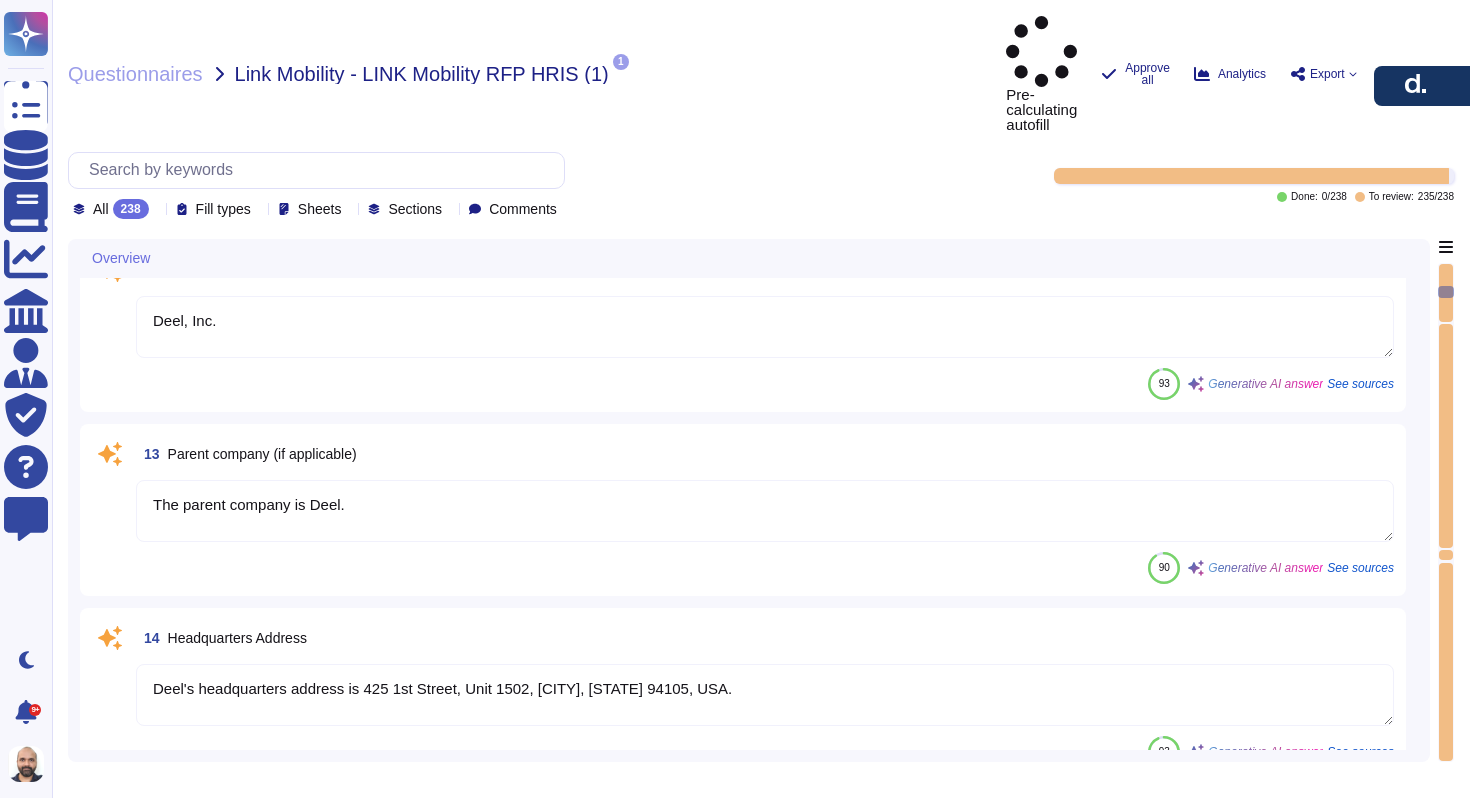 type on "8" 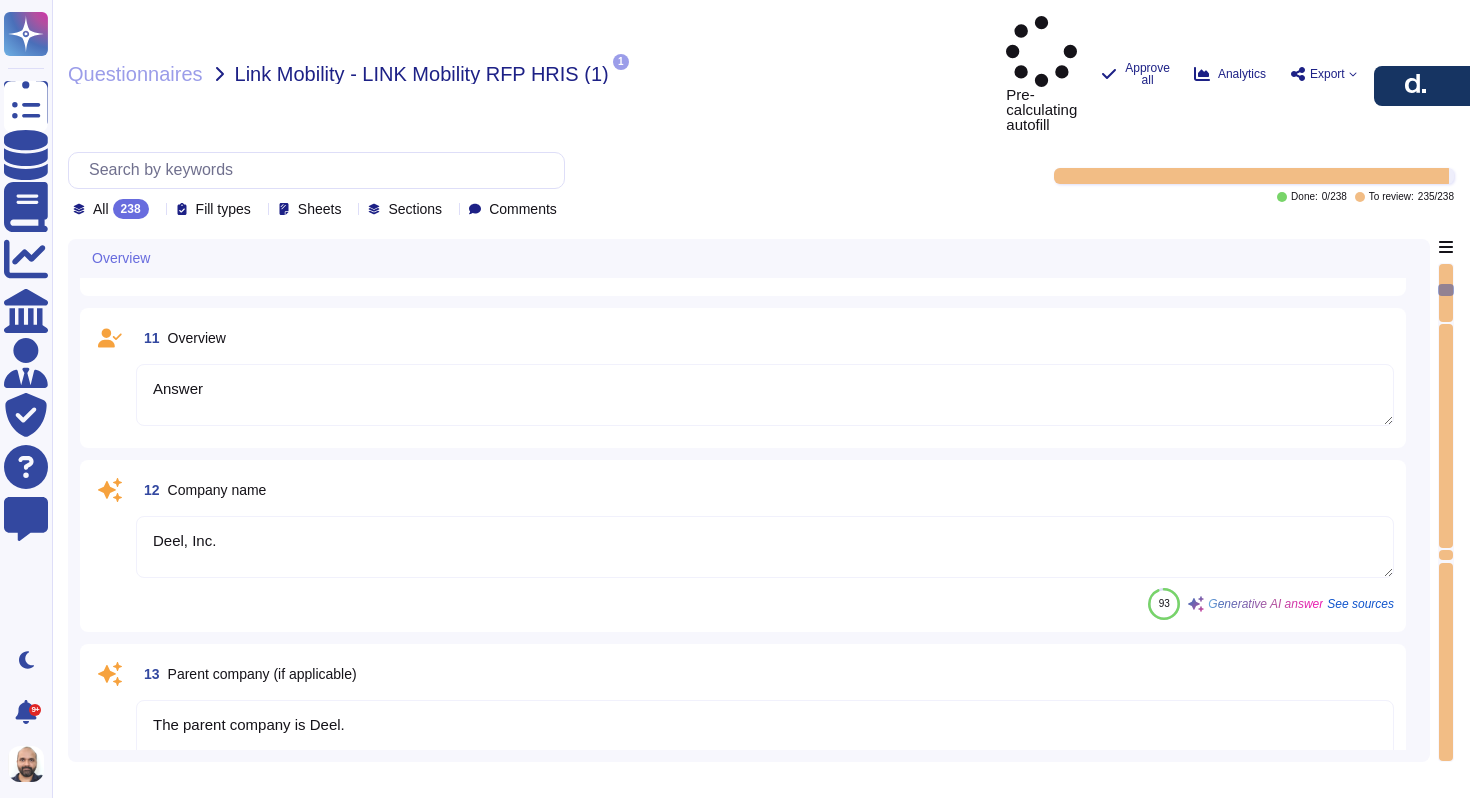 scroll, scrollTop: 1388, scrollLeft: 0, axis: vertical 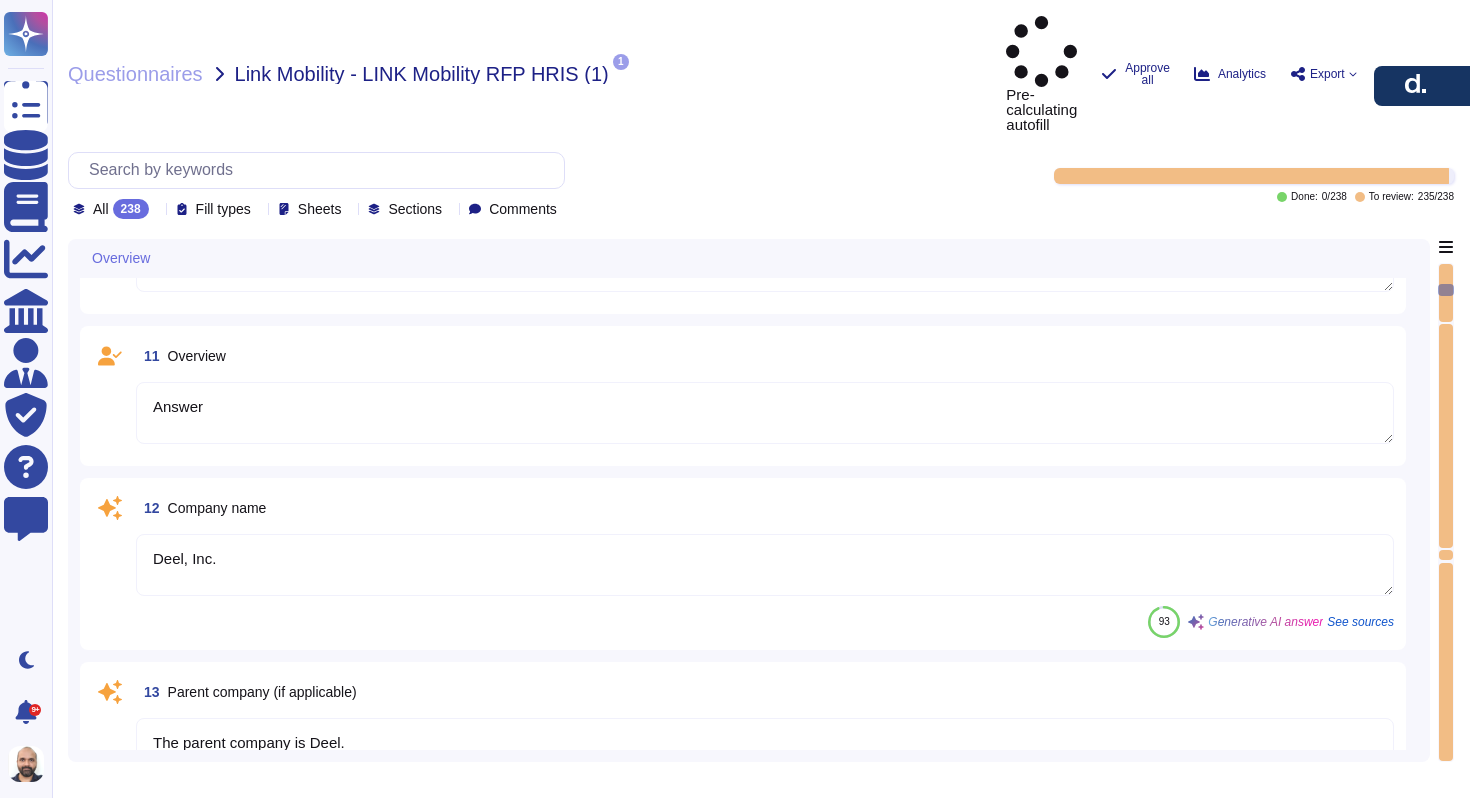 click on "The parent company is Deel." at bounding box center [765, 749] 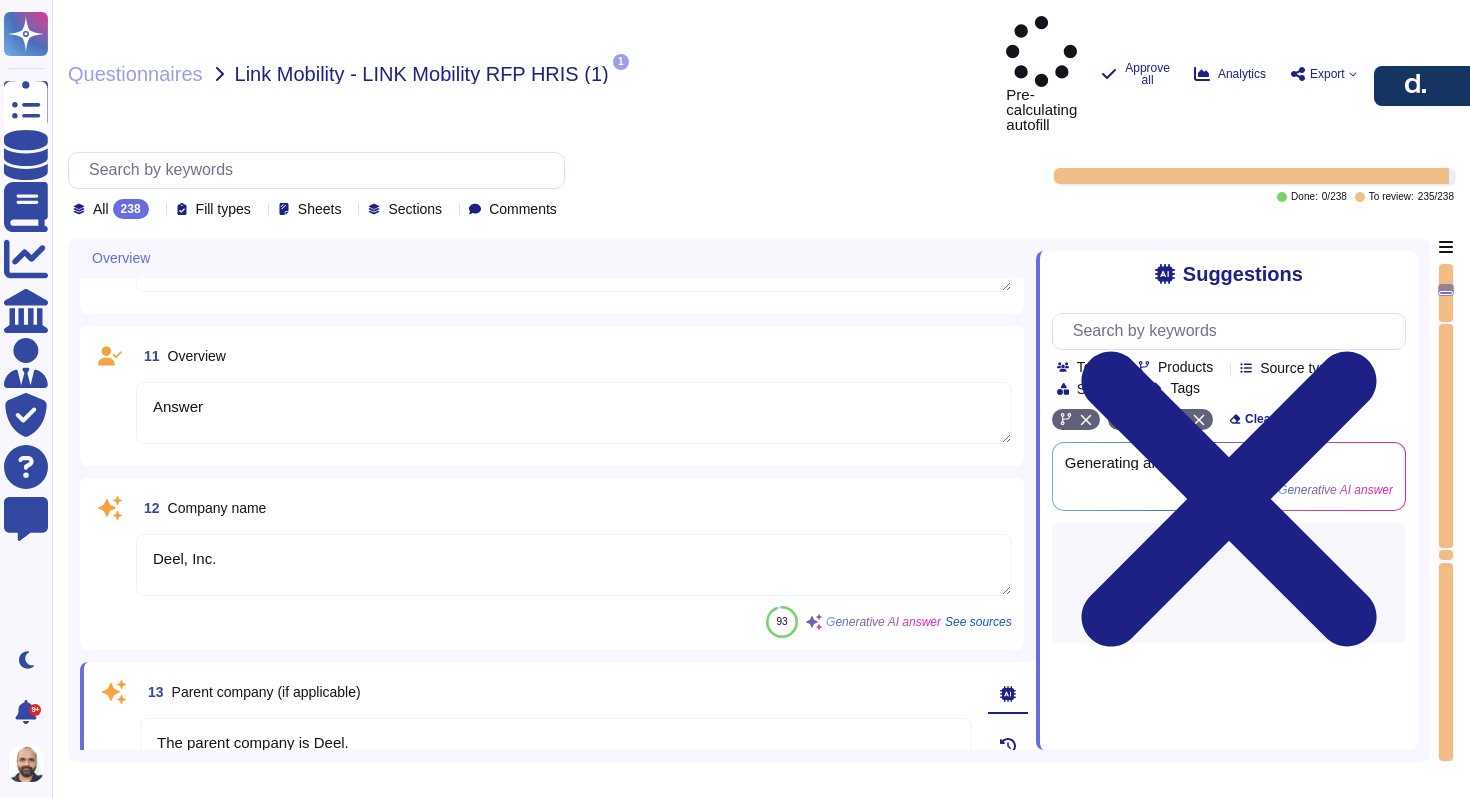 click on "The parent company is Deel." at bounding box center [556, 778] 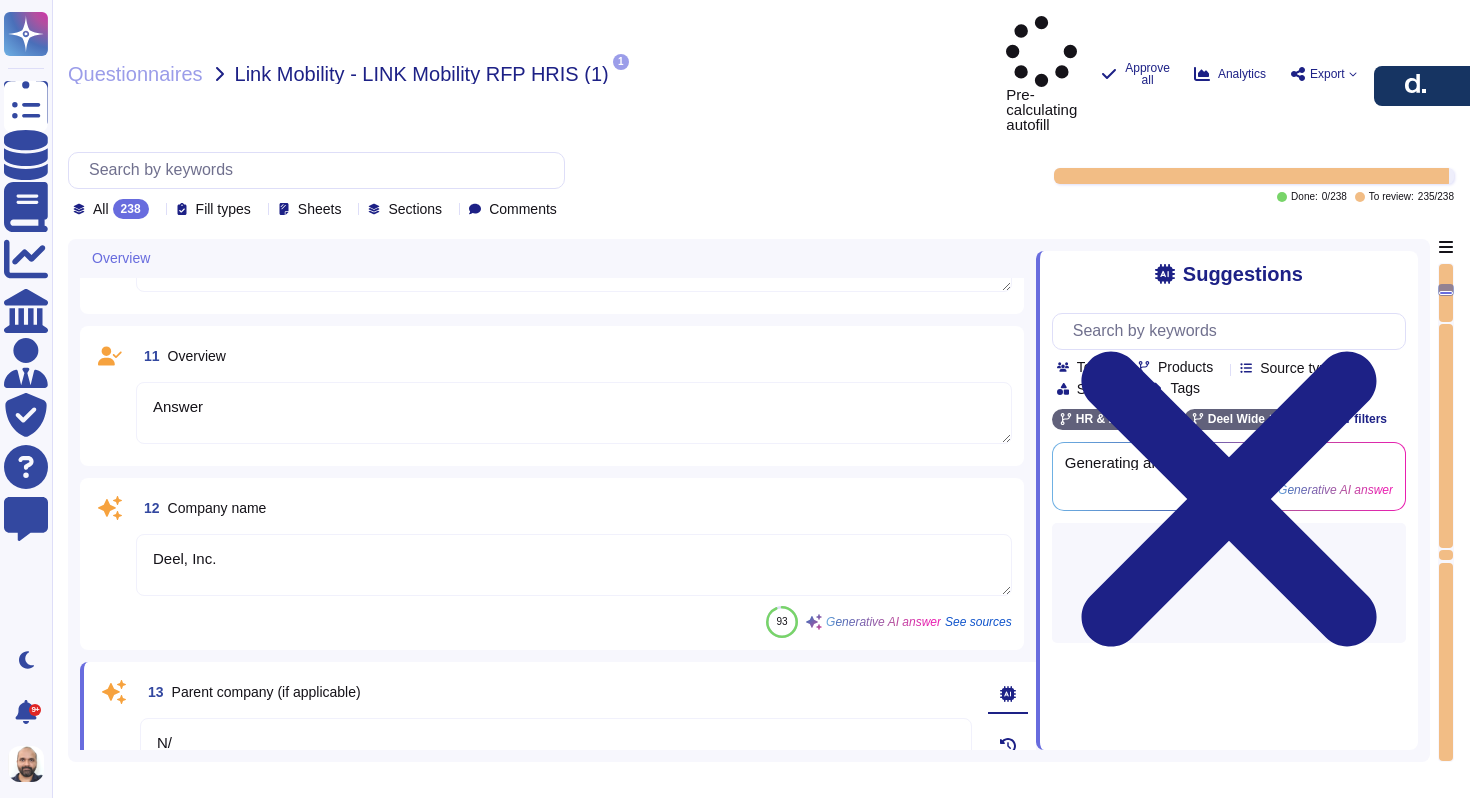 type on "N/A" 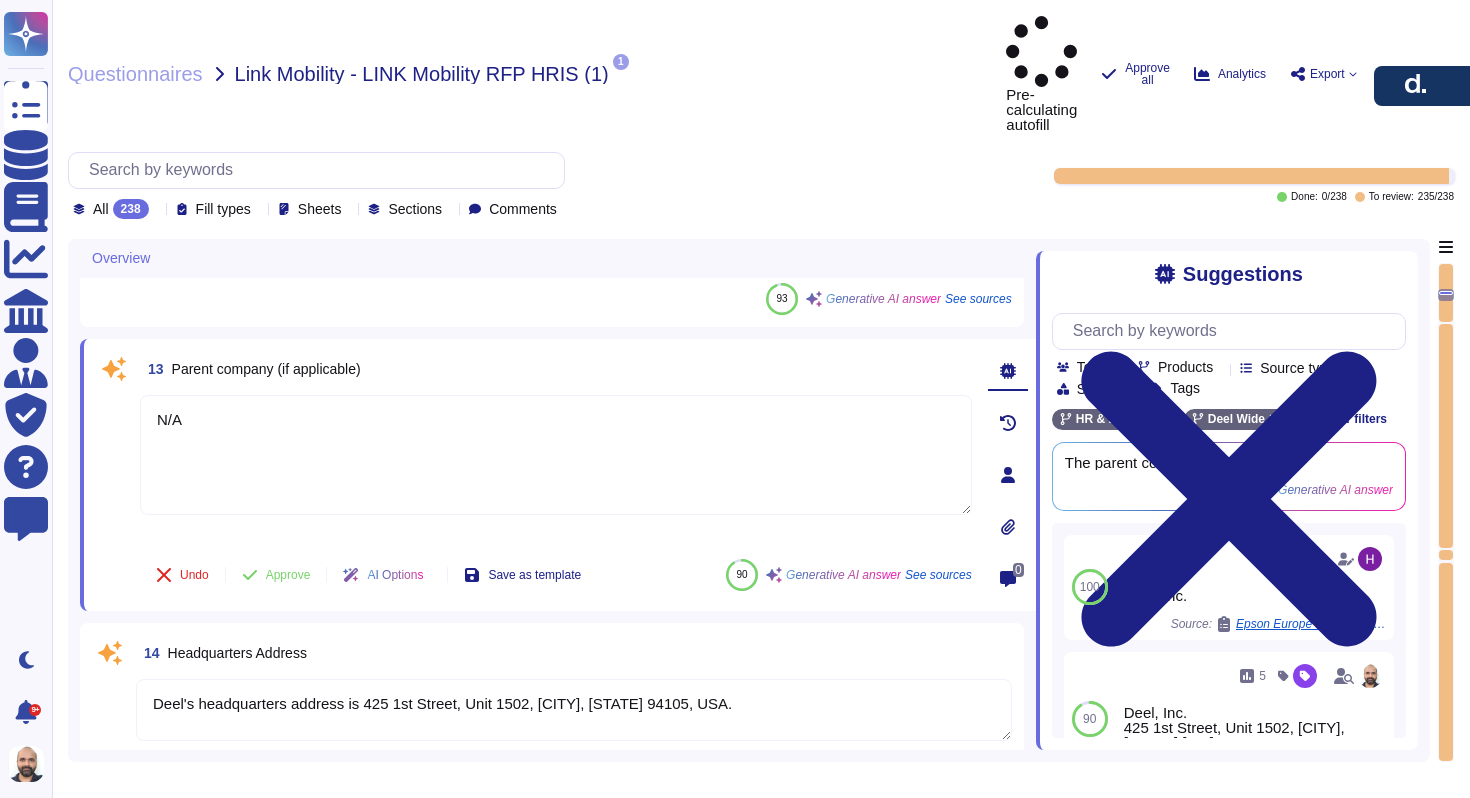 type on "Answer" 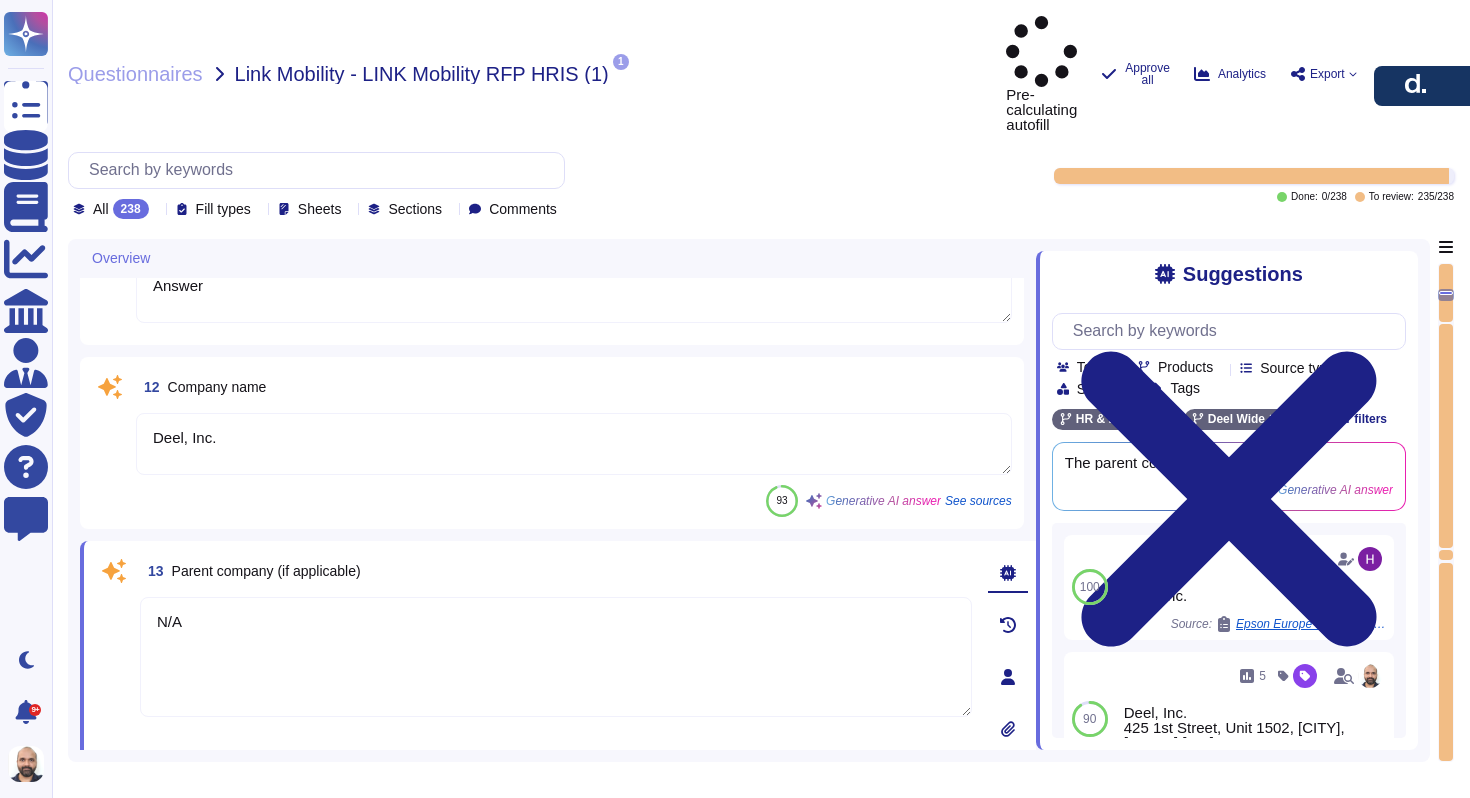 scroll, scrollTop: 1408, scrollLeft: 0, axis: vertical 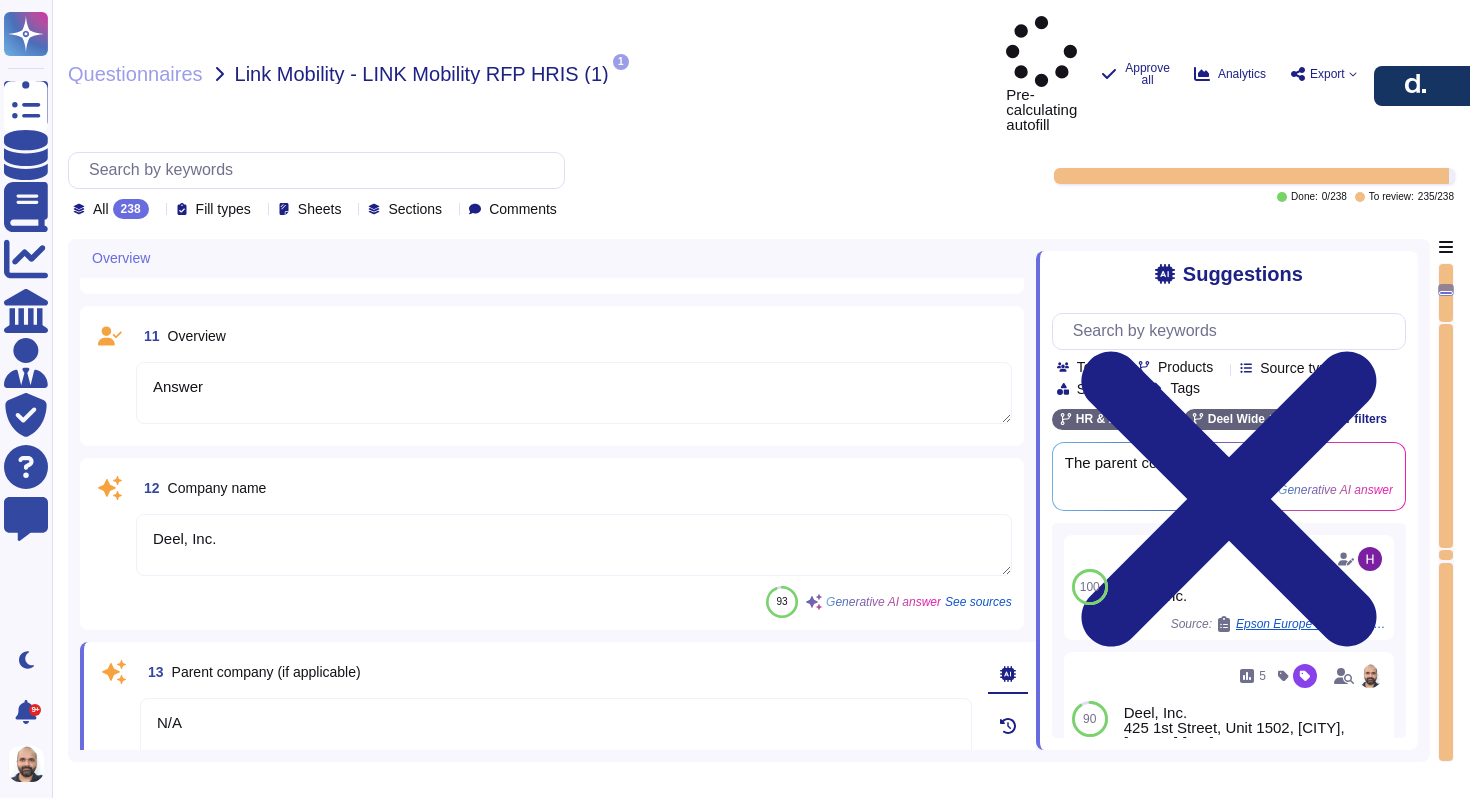 type on "7" 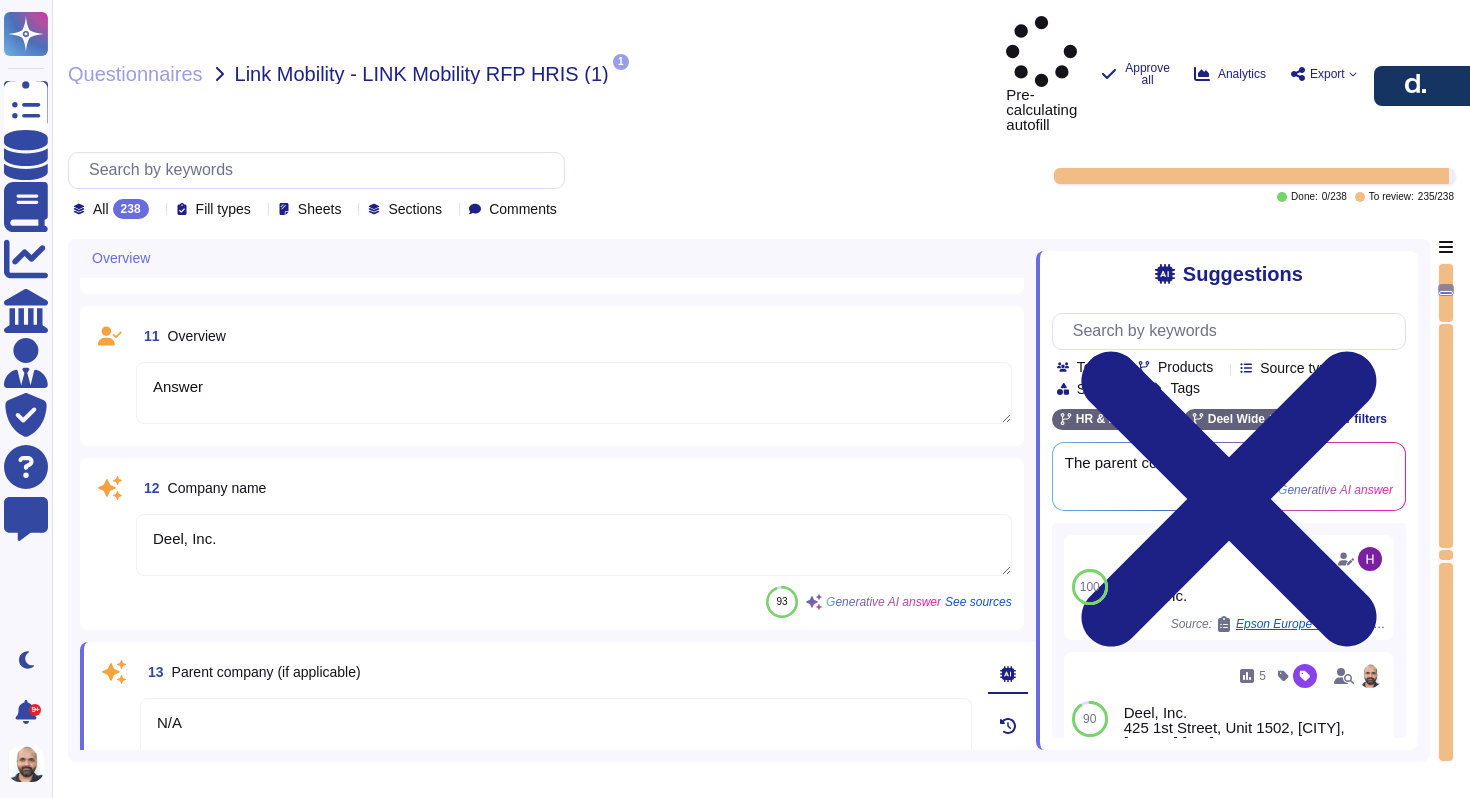 click on "Deel, Inc." at bounding box center [574, 545] 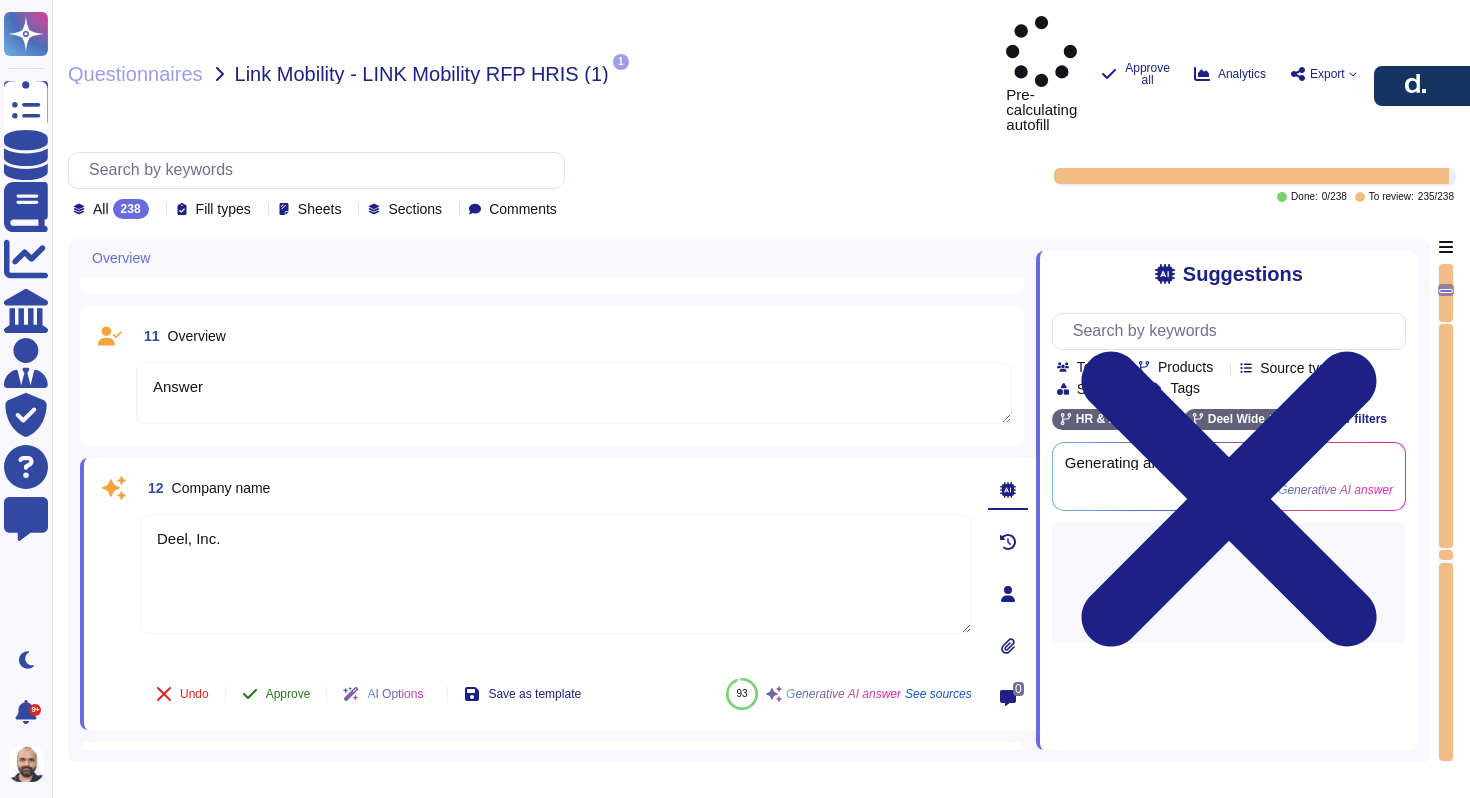 click on "Approve" at bounding box center [288, 694] 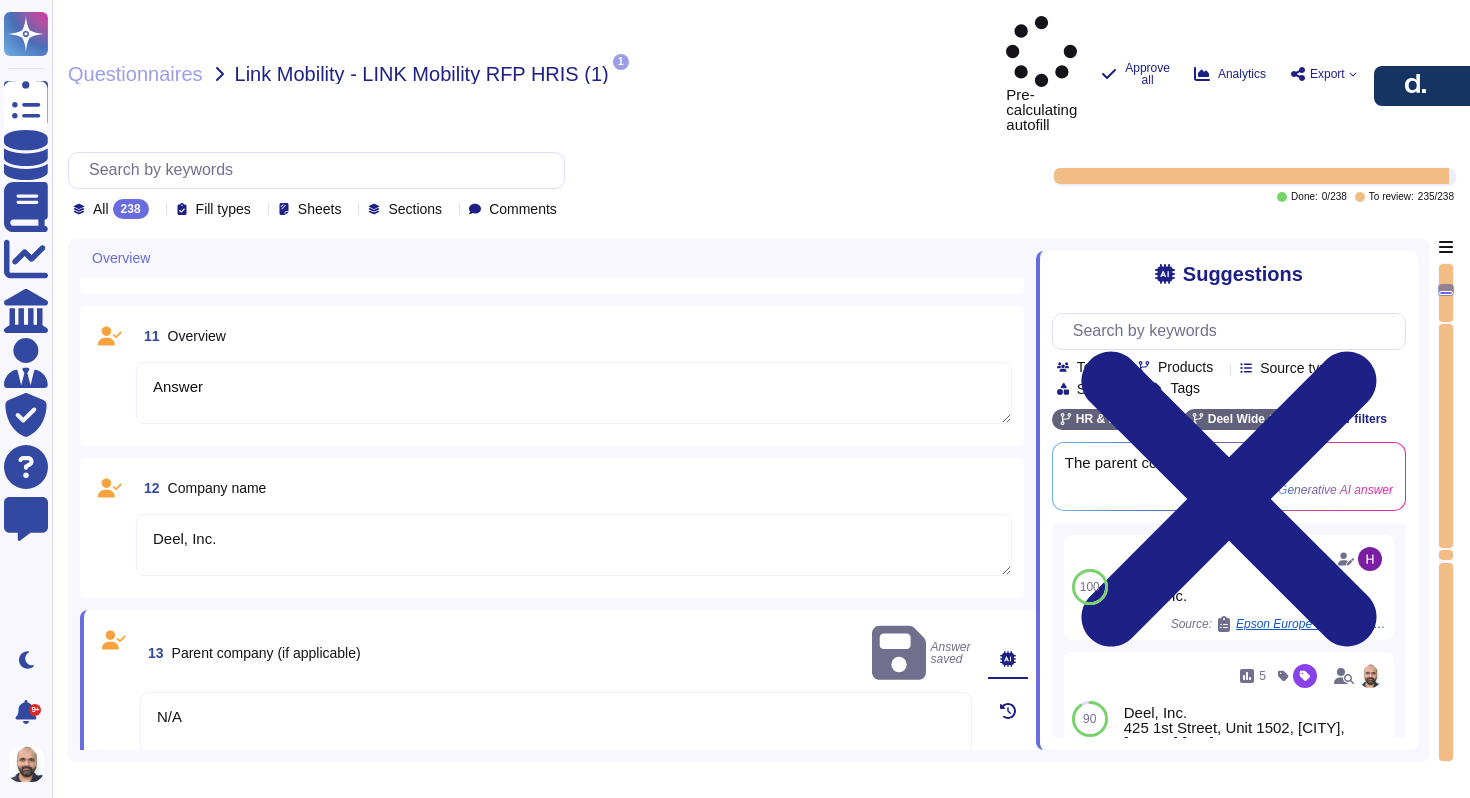 type on "Deel was established in 2019." 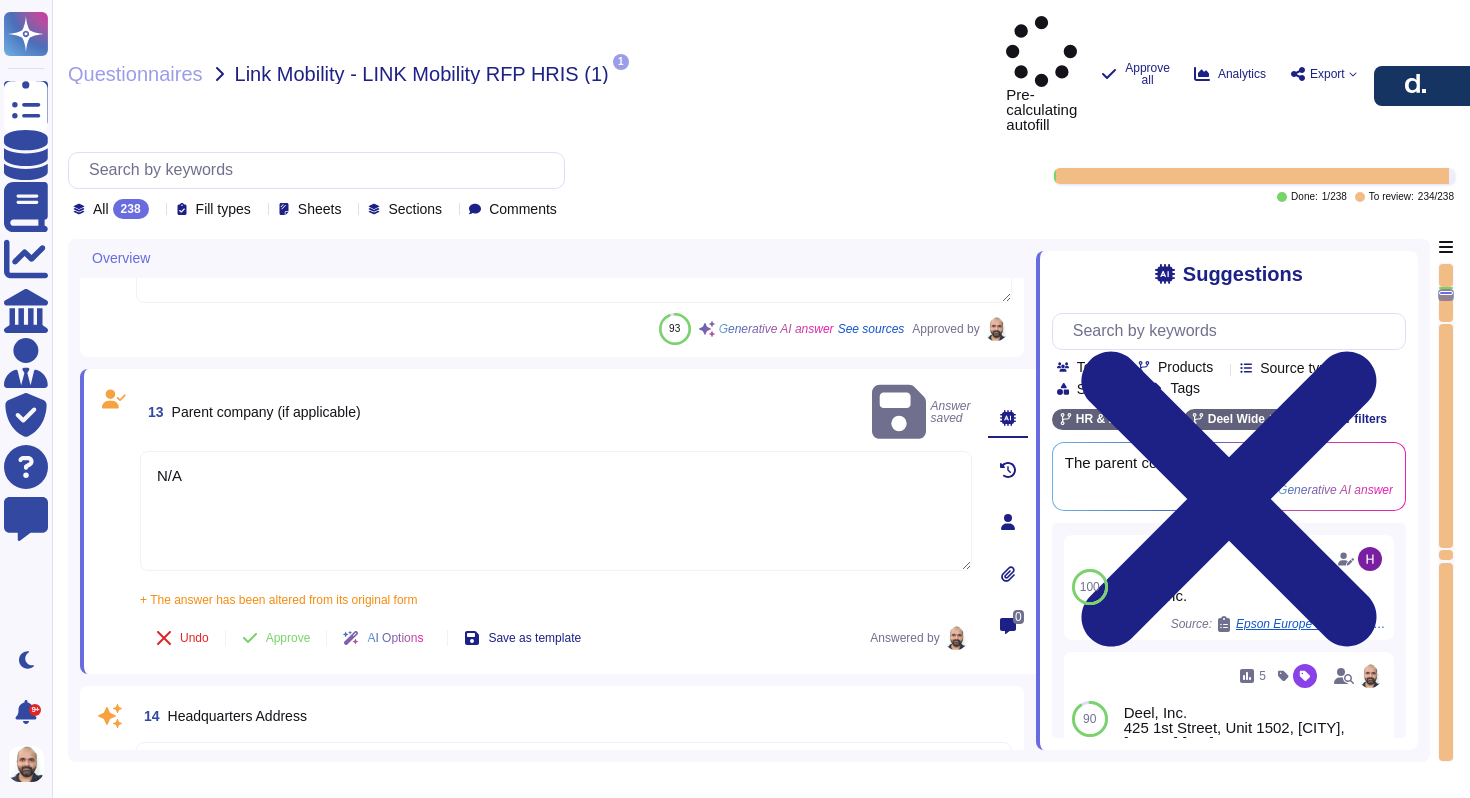type on "Answer" 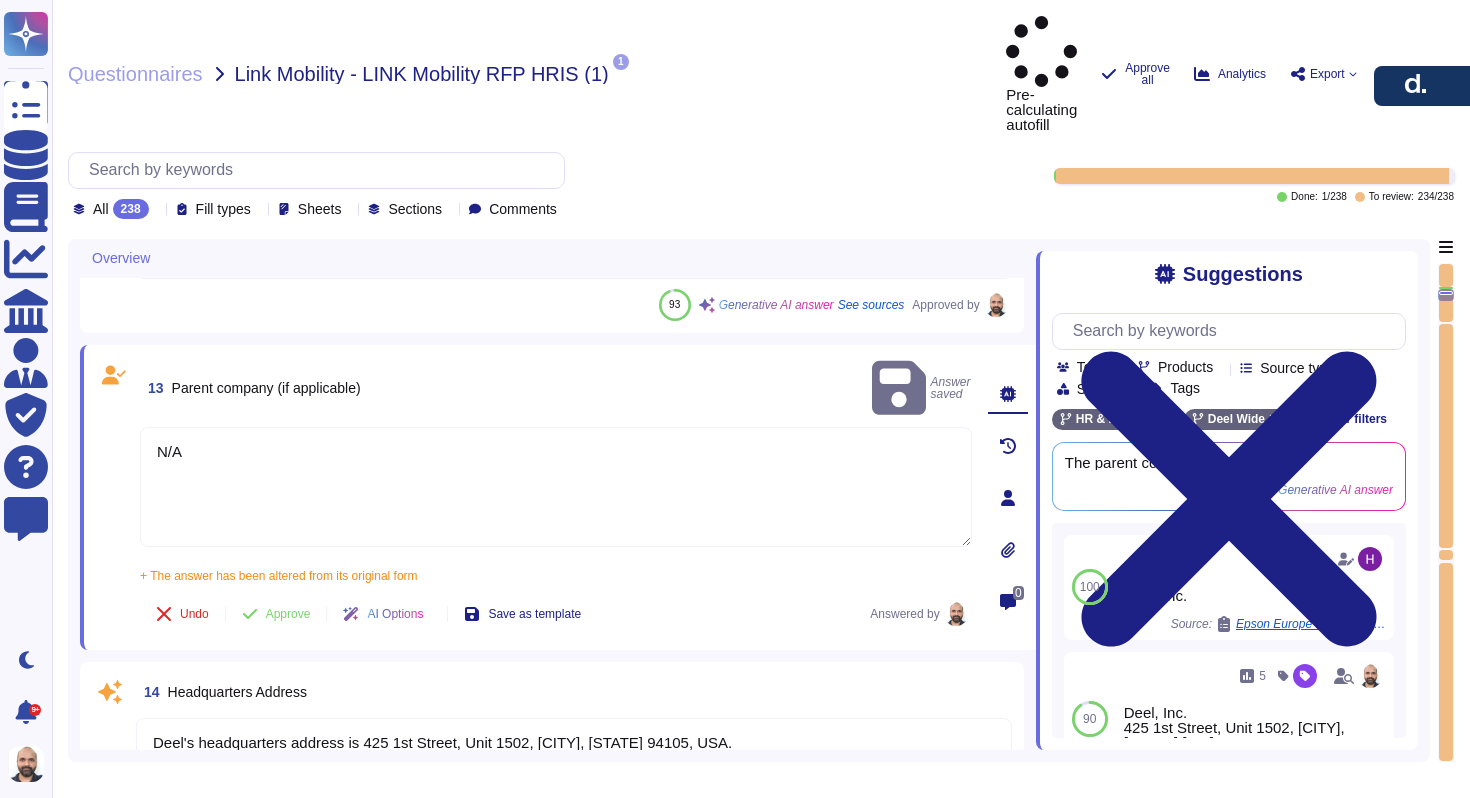 scroll, scrollTop: 1716, scrollLeft: 0, axis: vertical 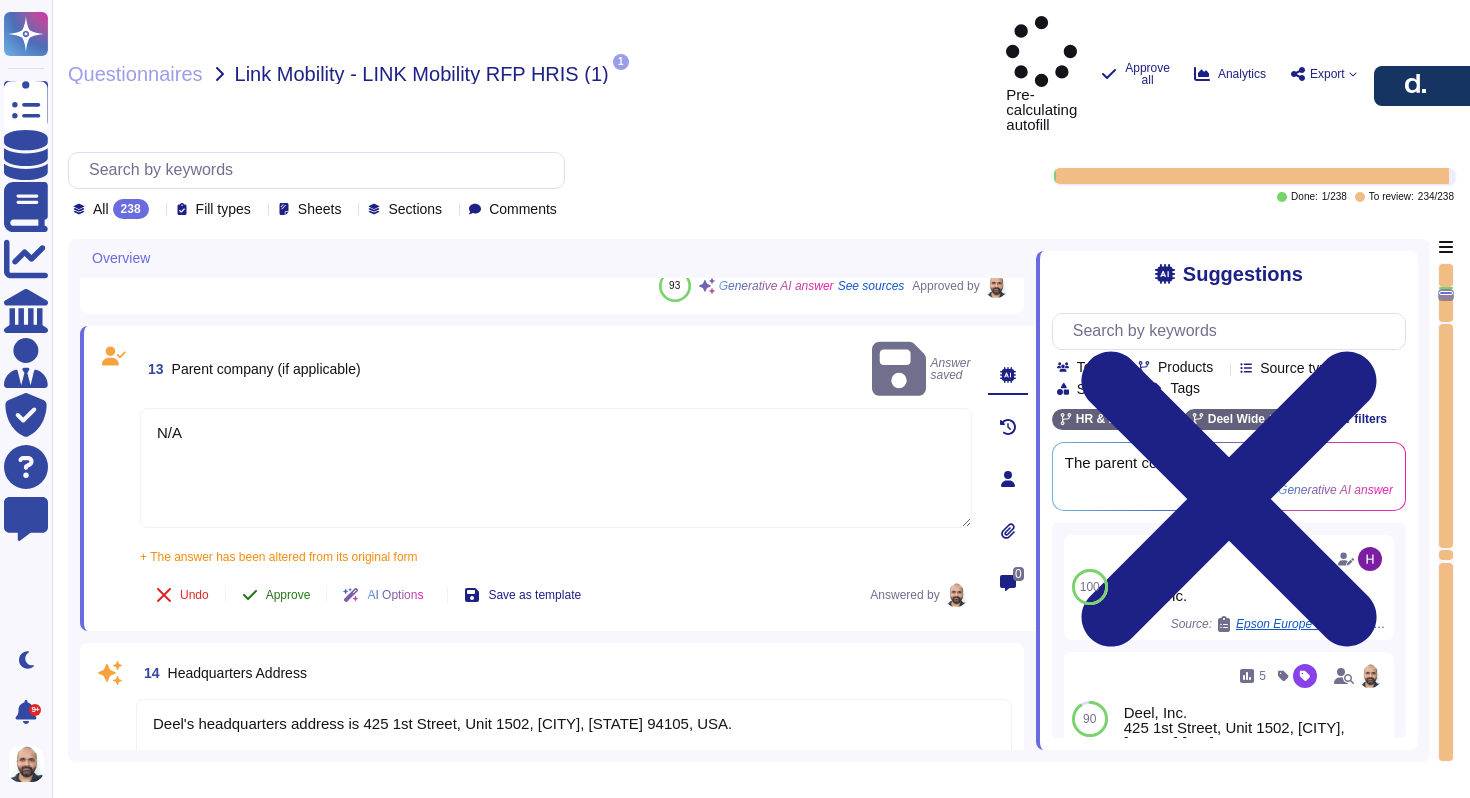 click on "Approve" at bounding box center [288, 595] 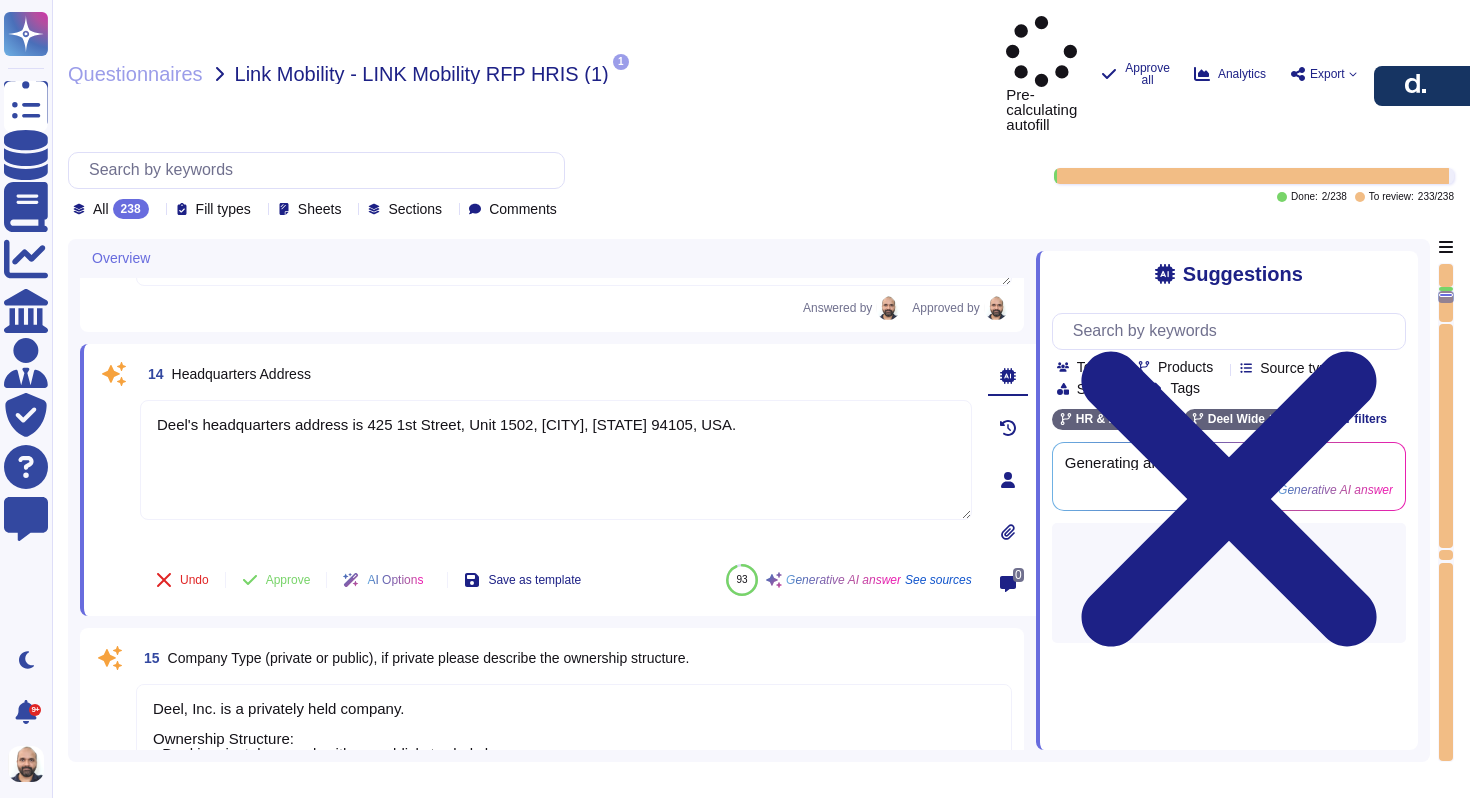 type on "Global Payroll" 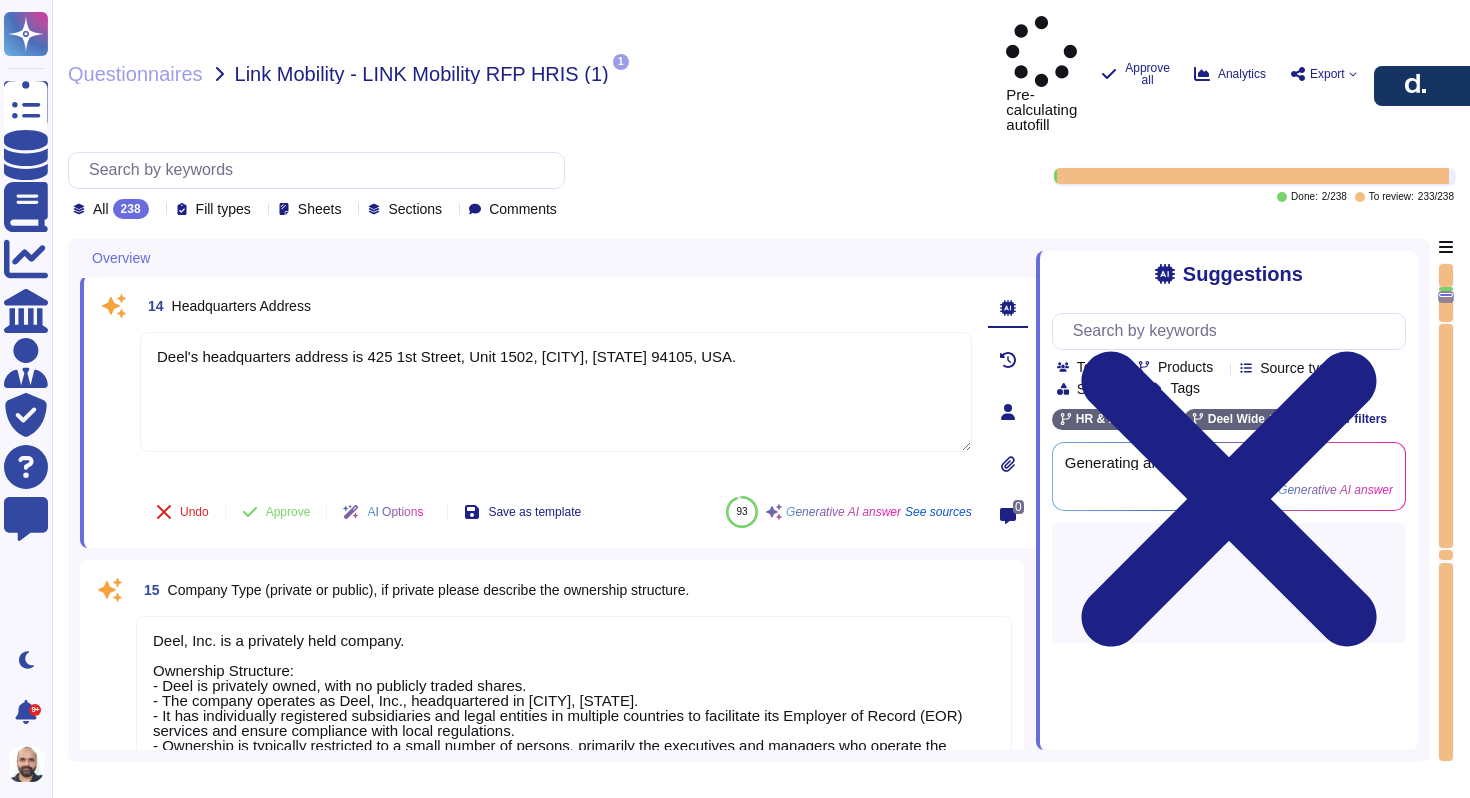 scroll, scrollTop: 1980, scrollLeft: 0, axis: vertical 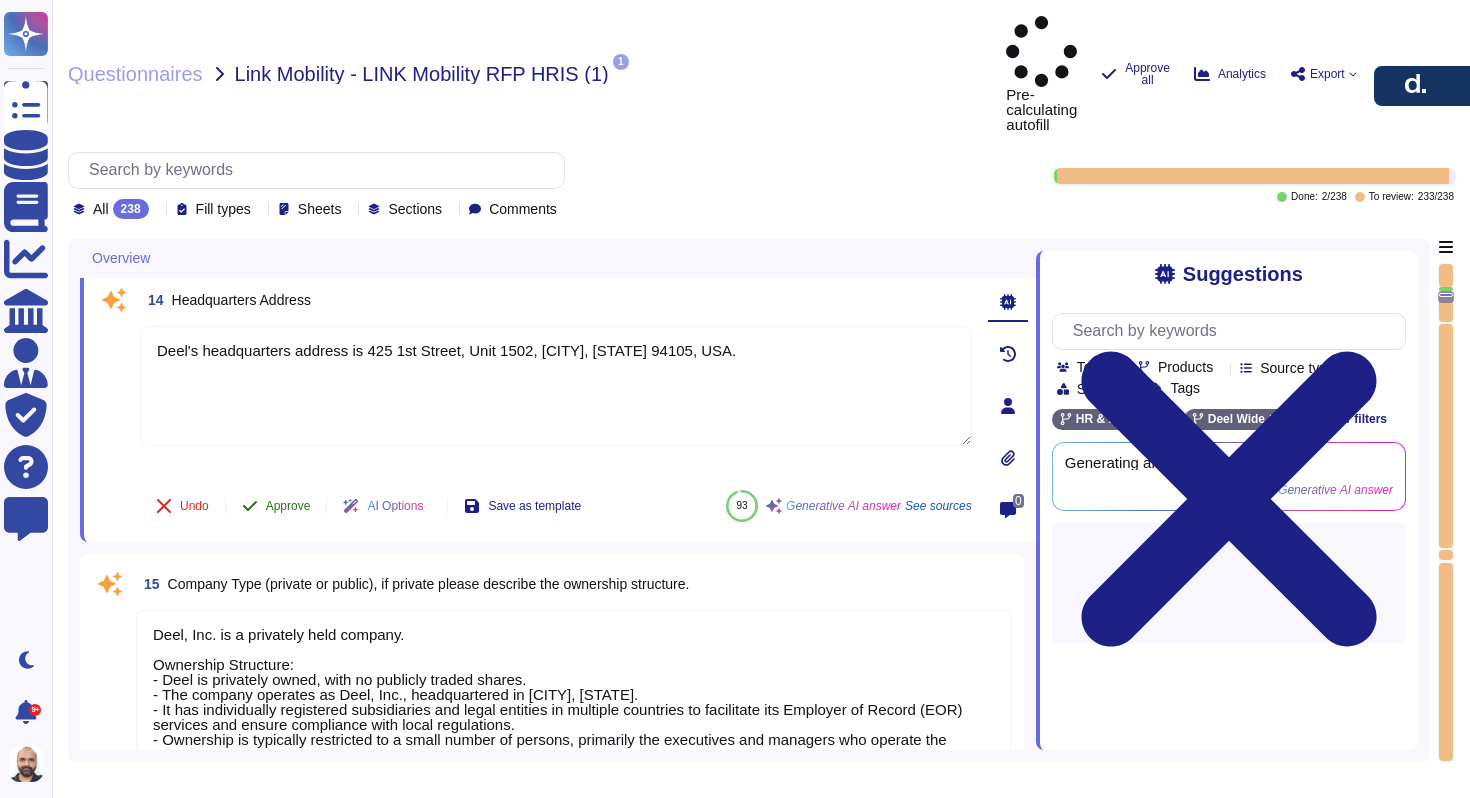 click on "Approve" at bounding box center (288, 506) 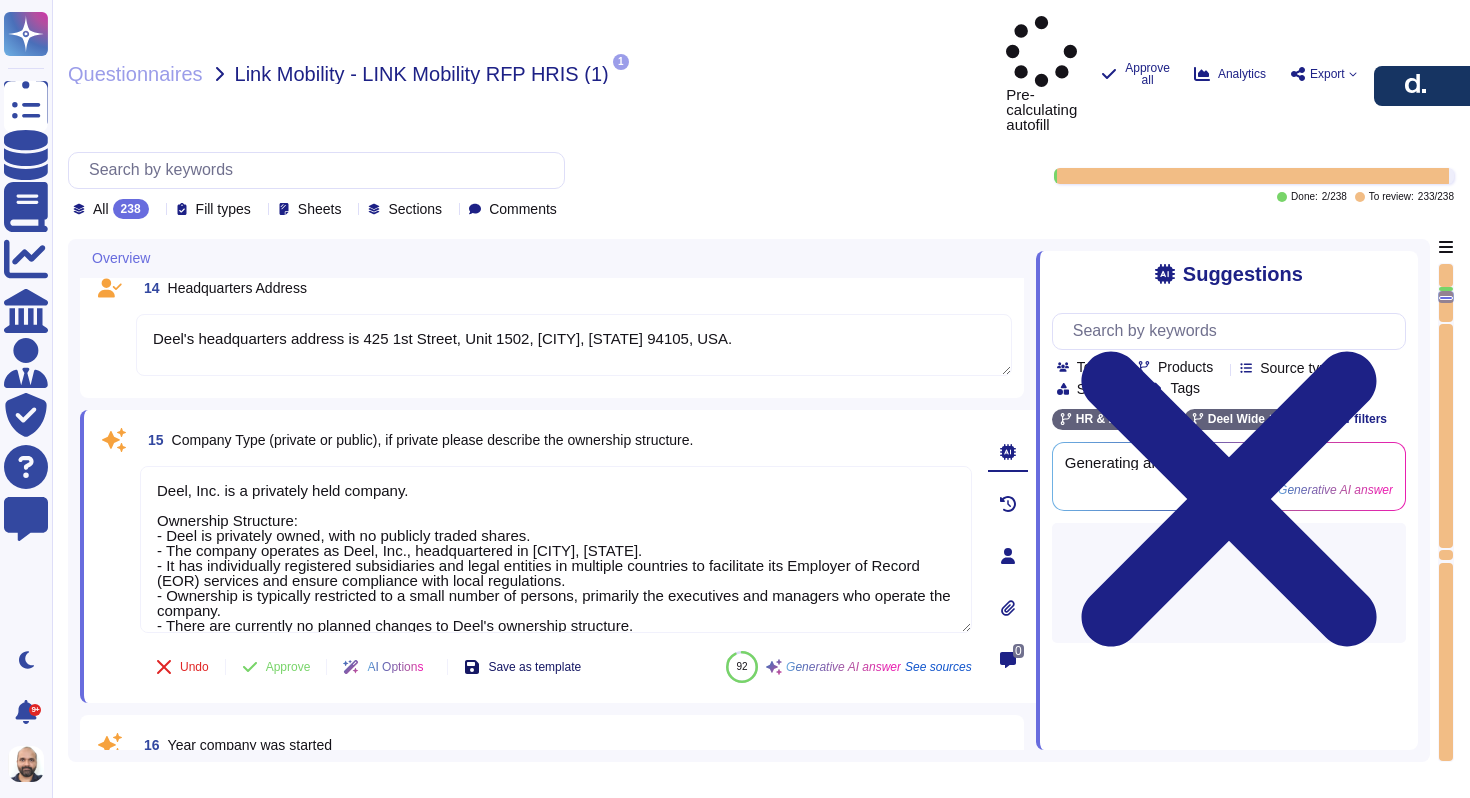 type on "Answer" 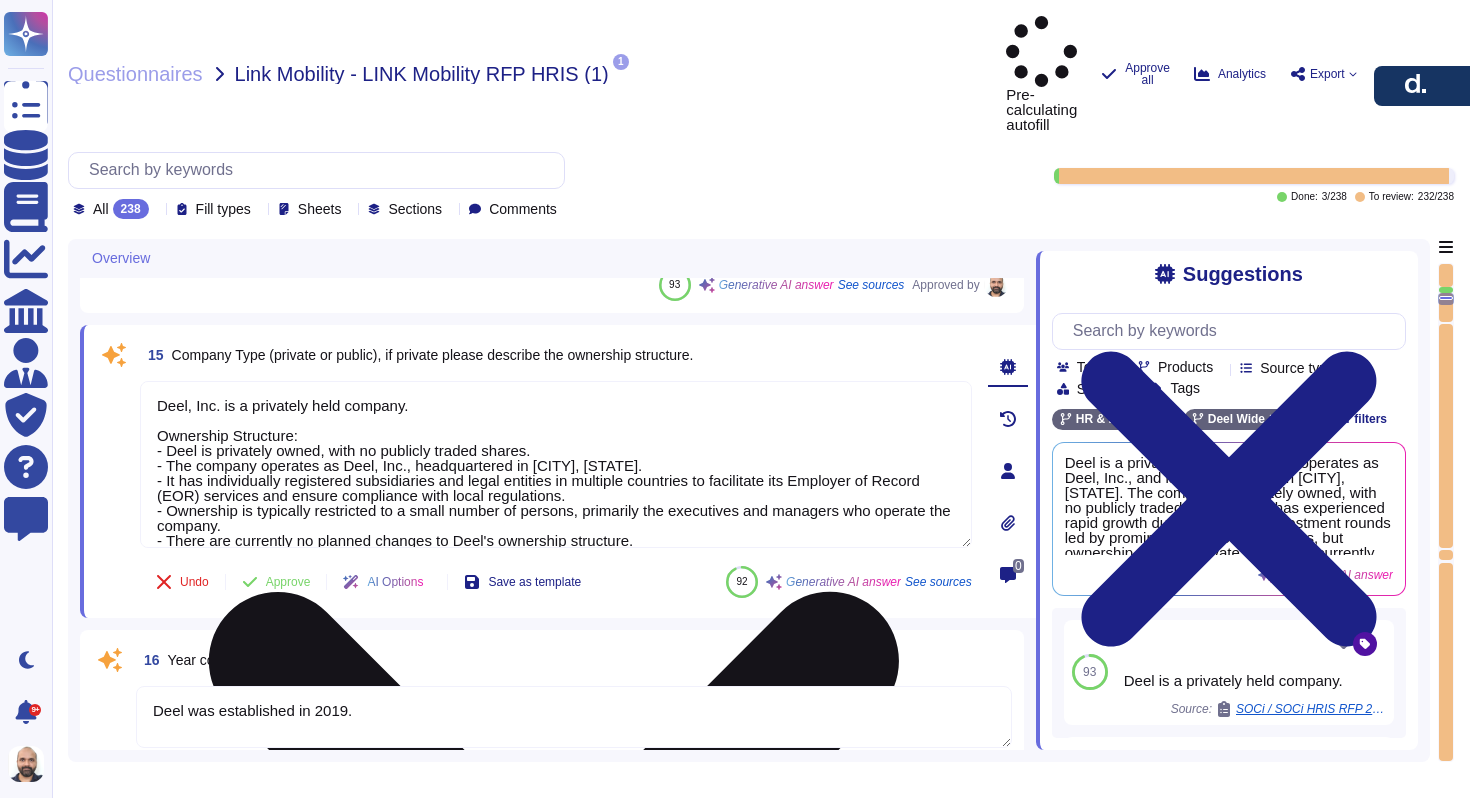 scroll, scrollTop: 2112, scrollLeft: 0, axis: vertical 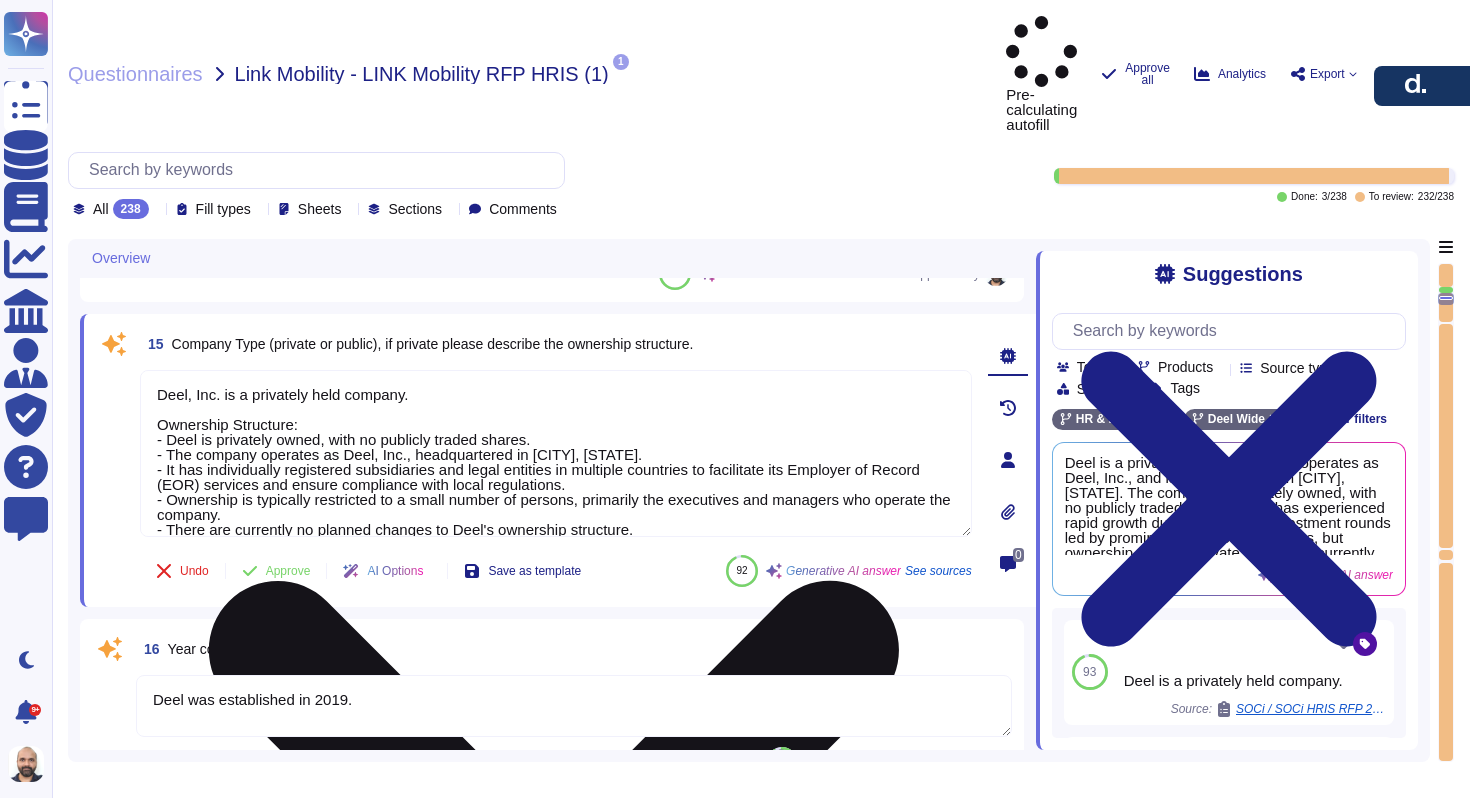 type on "Deel offers a transparent and predictable pricing model with the following breakdown:
1. Implementation Costs:
- Onboarding Fee: Charged per employee/entity prior to implementation.
- Country Set-Up Fee: Approximately $1,000 USD per country.
- Employee Onboarding Fee: Charged per employee, equivalent to the per employee monthly payroll fee.
- Documentation Fees: USD $250 plus expenses and government fees per process (subject to client approval).
2. Monthly Recurring Fees:
- Fixed Cost: $500 per employee per month.
- Country Payroll Fees: Charged monthly, ranging from $150 to $230 USD depending on the country tier.
- Per Employee Monthly Payroll Fee: Comprises:
- Software Fee: $8 USD per employee.
- Payroll Service Fee: Ranges from $9 to $31 USD depending on the country tier.
- Additional Payroll Cycles: Charged at 50% of the original service fee for each additional payroll run within a single month.
3. Additional Costs:
- End of Year Report Fee: Charged per employe..." 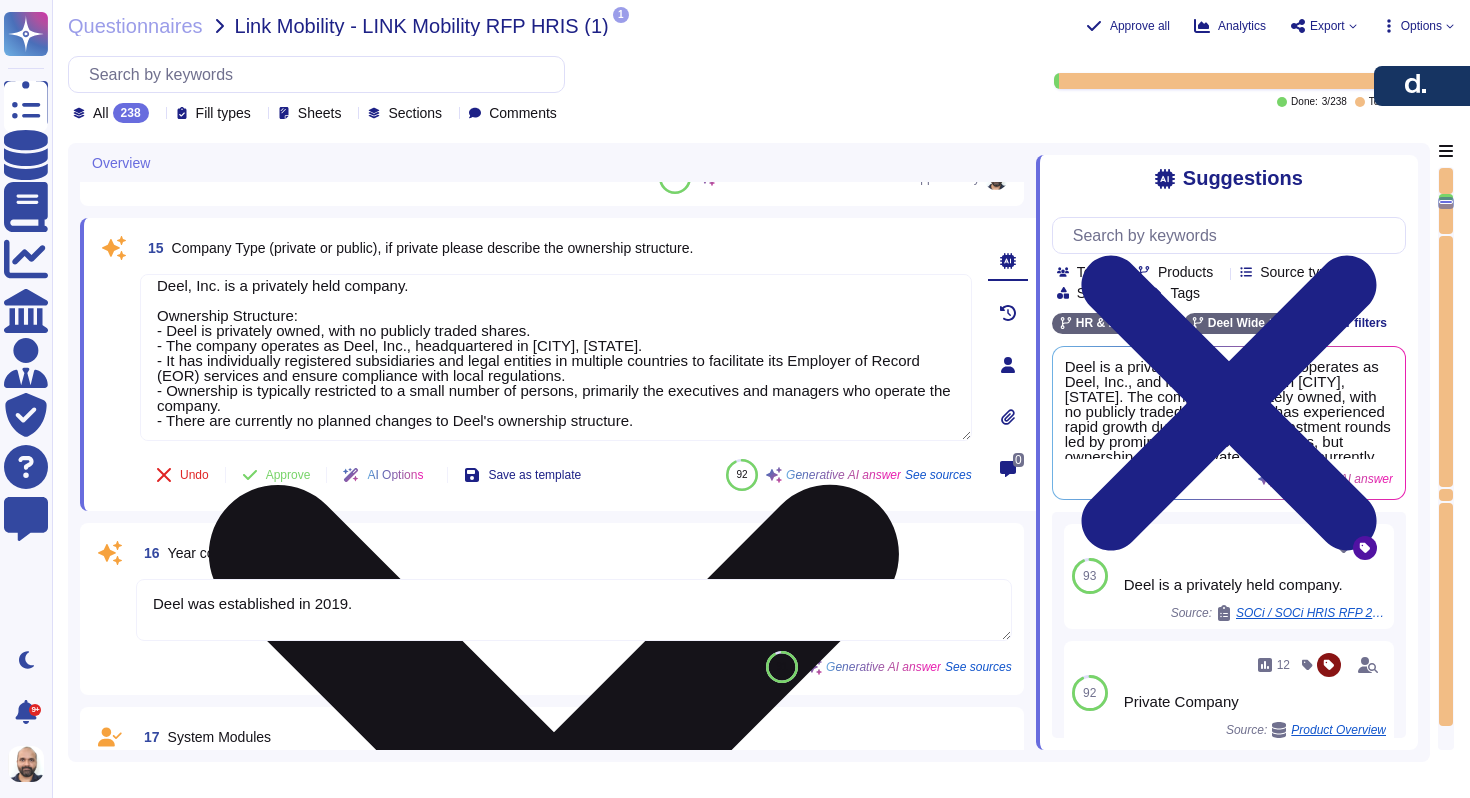 scroll, scrollTop: 17, scrollLeft: 0, axis: vertical 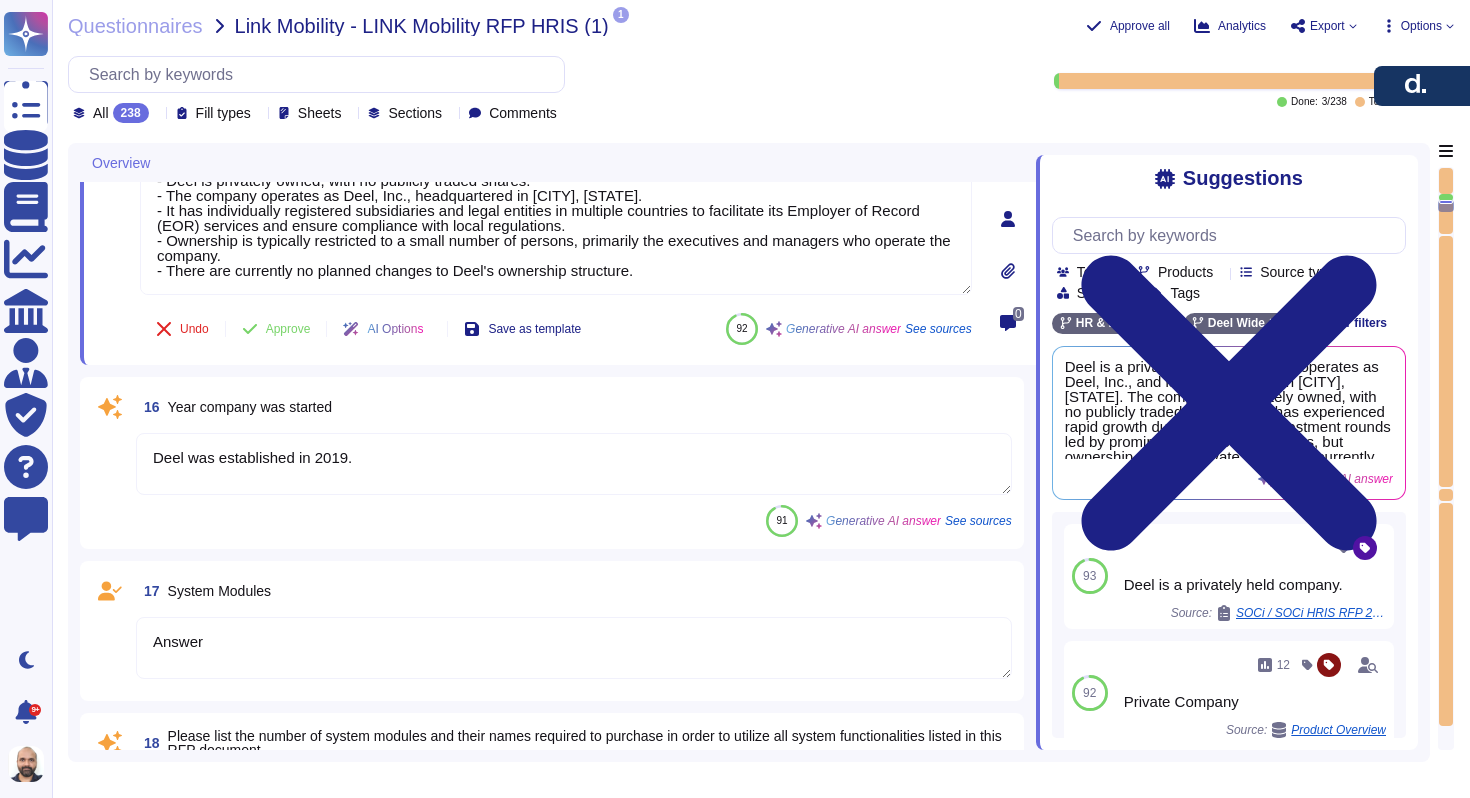 click on "Deel was established in 2019." at bounding box center [574, 464] 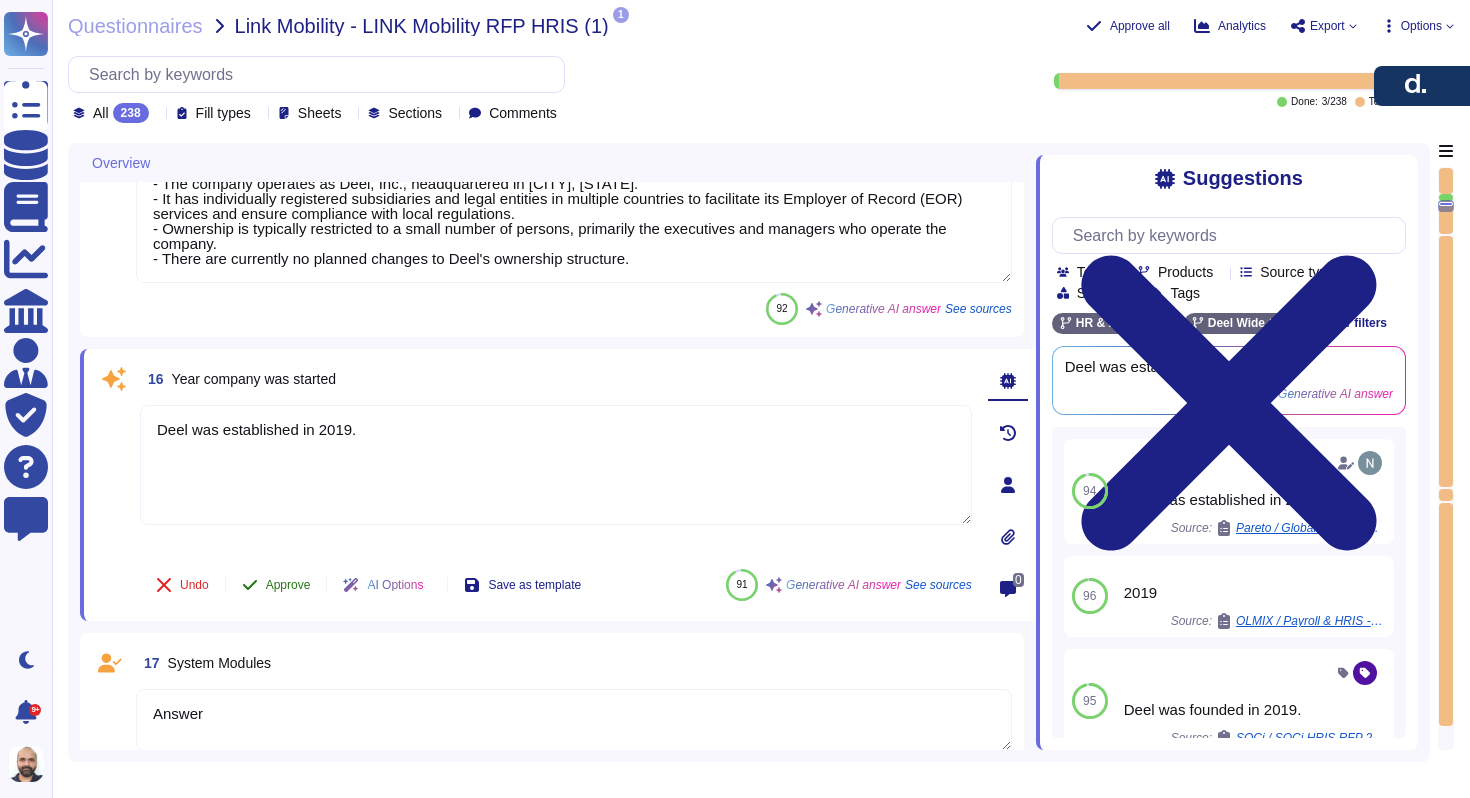 click on "Approve" at bounding box center (288, 585) 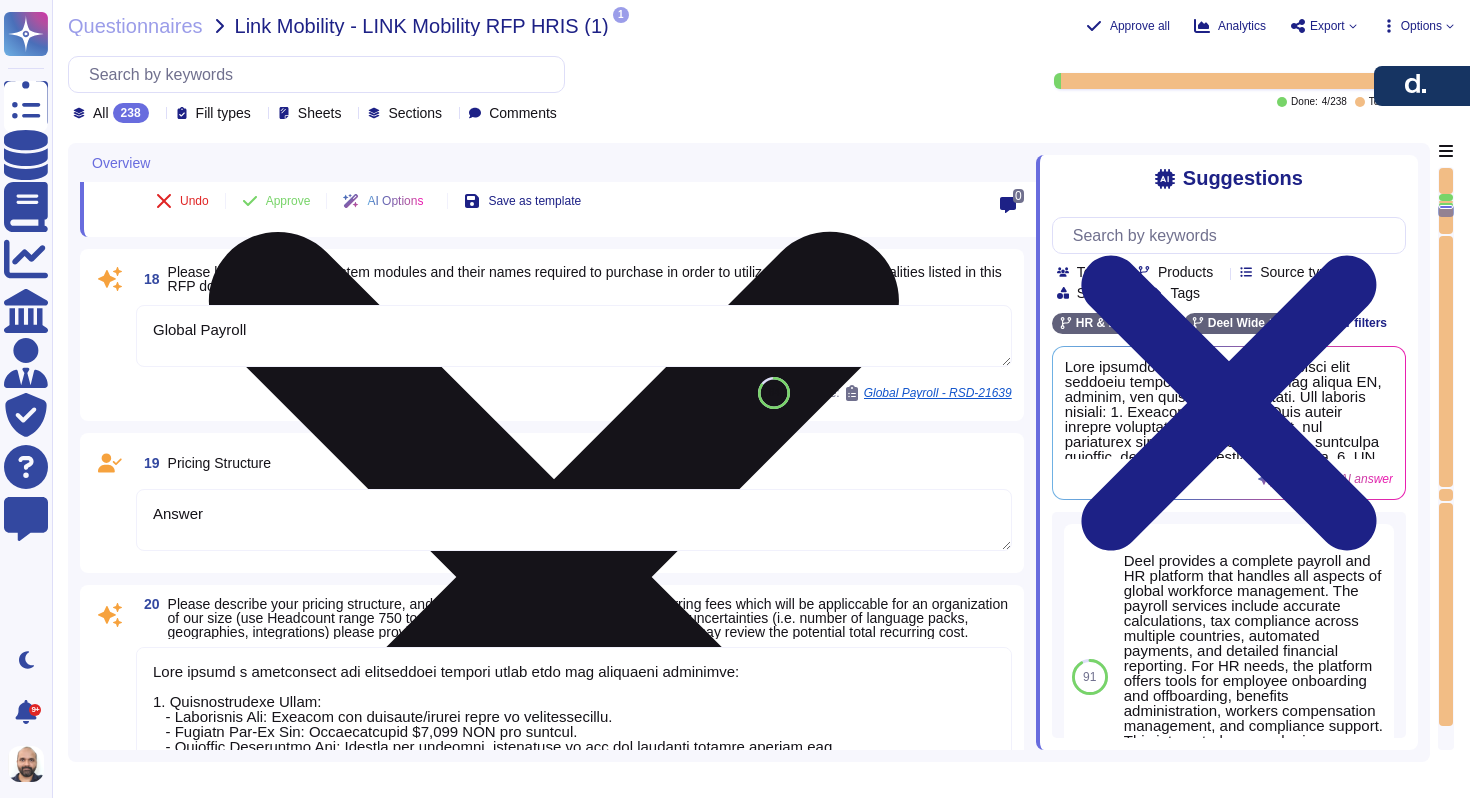 scroll, scrollTop: 2860, scrollLeft: 0, axis: vertical 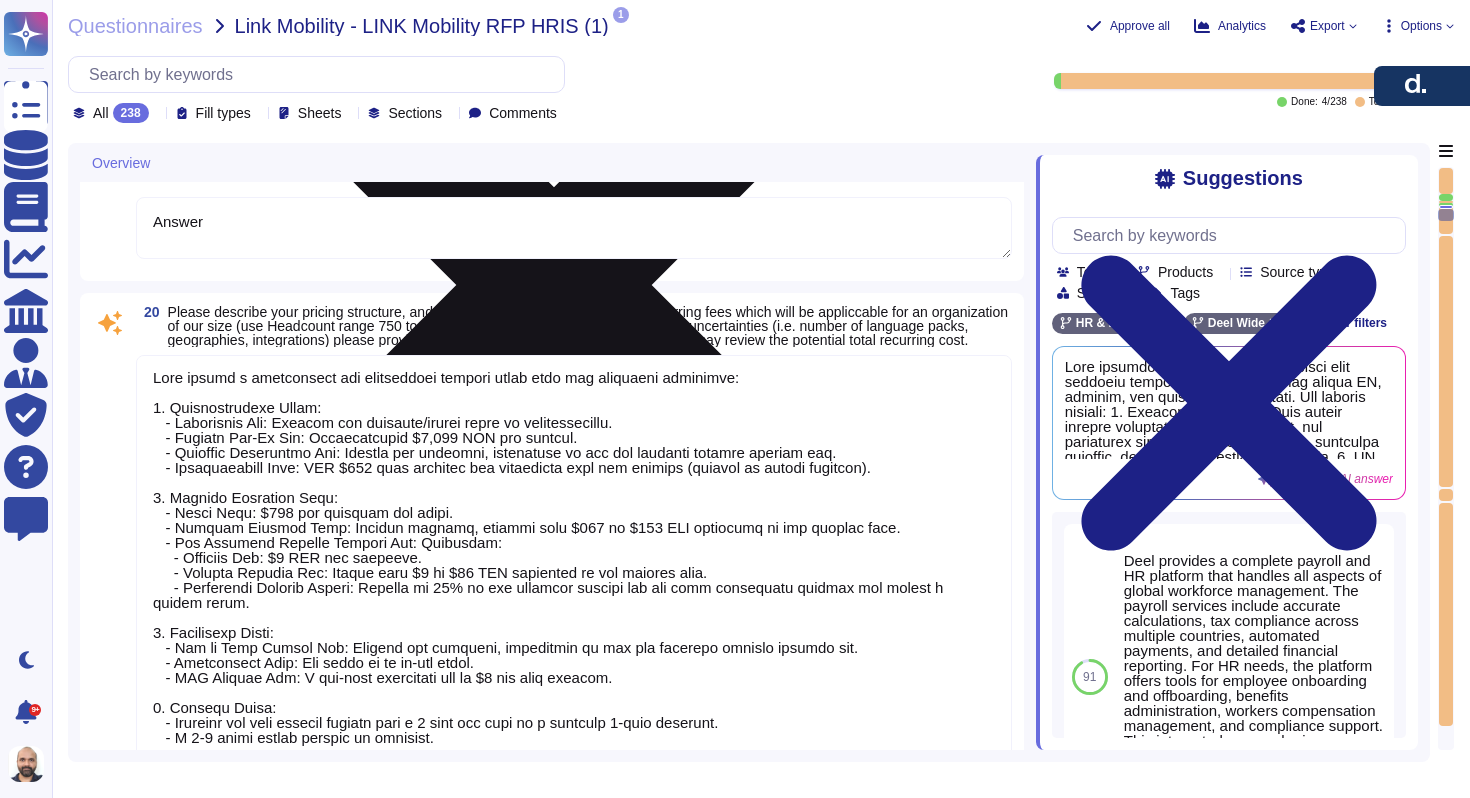 type on "Deel was founded in 2019 by [NAME] and [NAME], with the mission to simplify global payroll, hiring, and workforce management.
Since its inception, the organization has experienced rapid growth and established itself as a market leader in global payroll and compliance, serving over 25,000 customers in more than 150 countries.
Key milestones in Deel's development include:
- Rapid growth and expansion from 2019 to 2021, during which the company raised over $630M in funding, including a significant Series D round of $425M in October 2021.
- Continuous innovation in its platform, with a focus on delivering new features and updates approximately twice a week.
- Expansion of services and features, including the development of integrations with HRIS and the launch of Deel AI to enhance client experiences.
Deel has evolved into a comprehensive platform that adapts to the needs of its clients, ensuring compliance and efficiency in global workforce management." 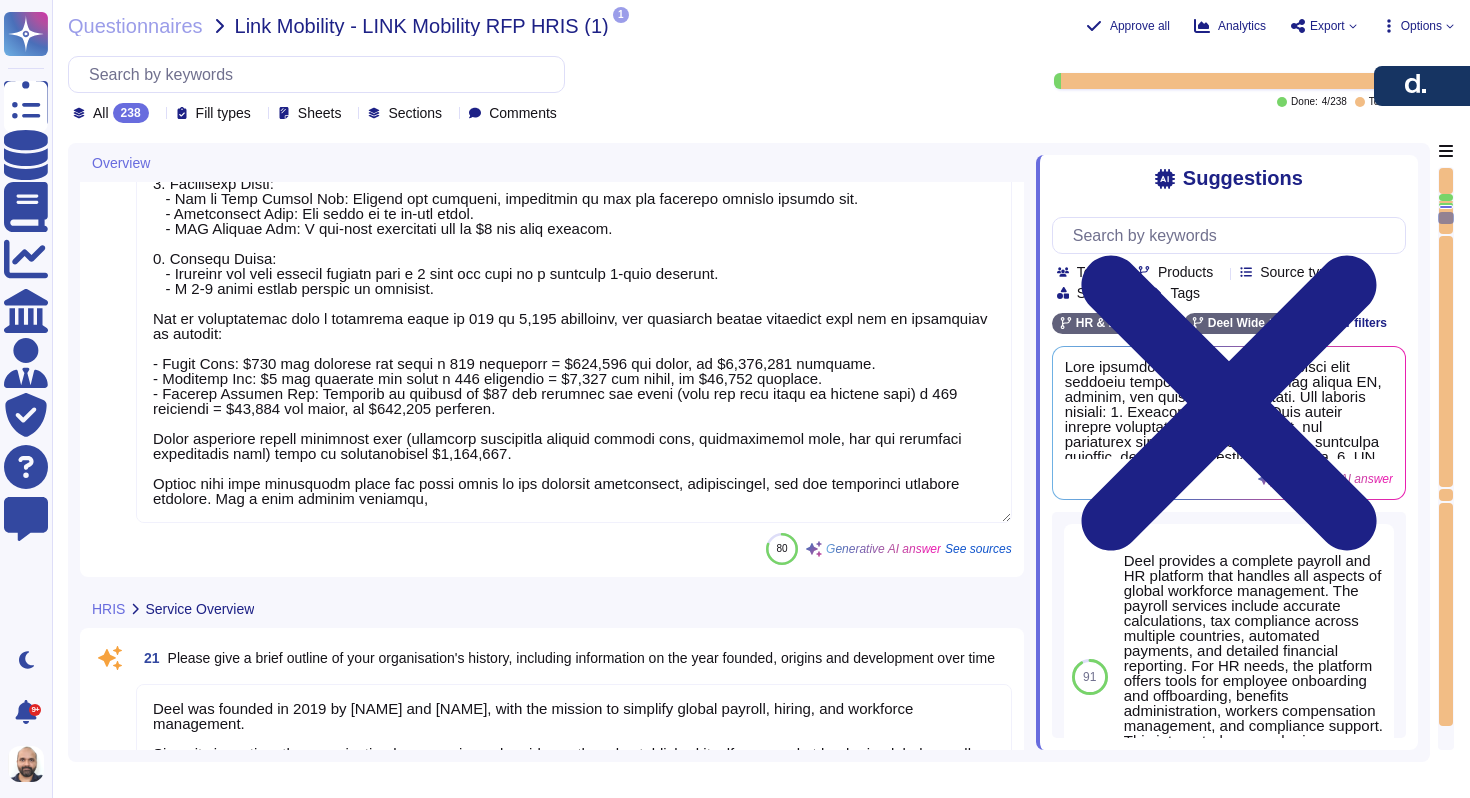 scroll, scrollTop: 3816, scrollLeft: 0, axis: vertical 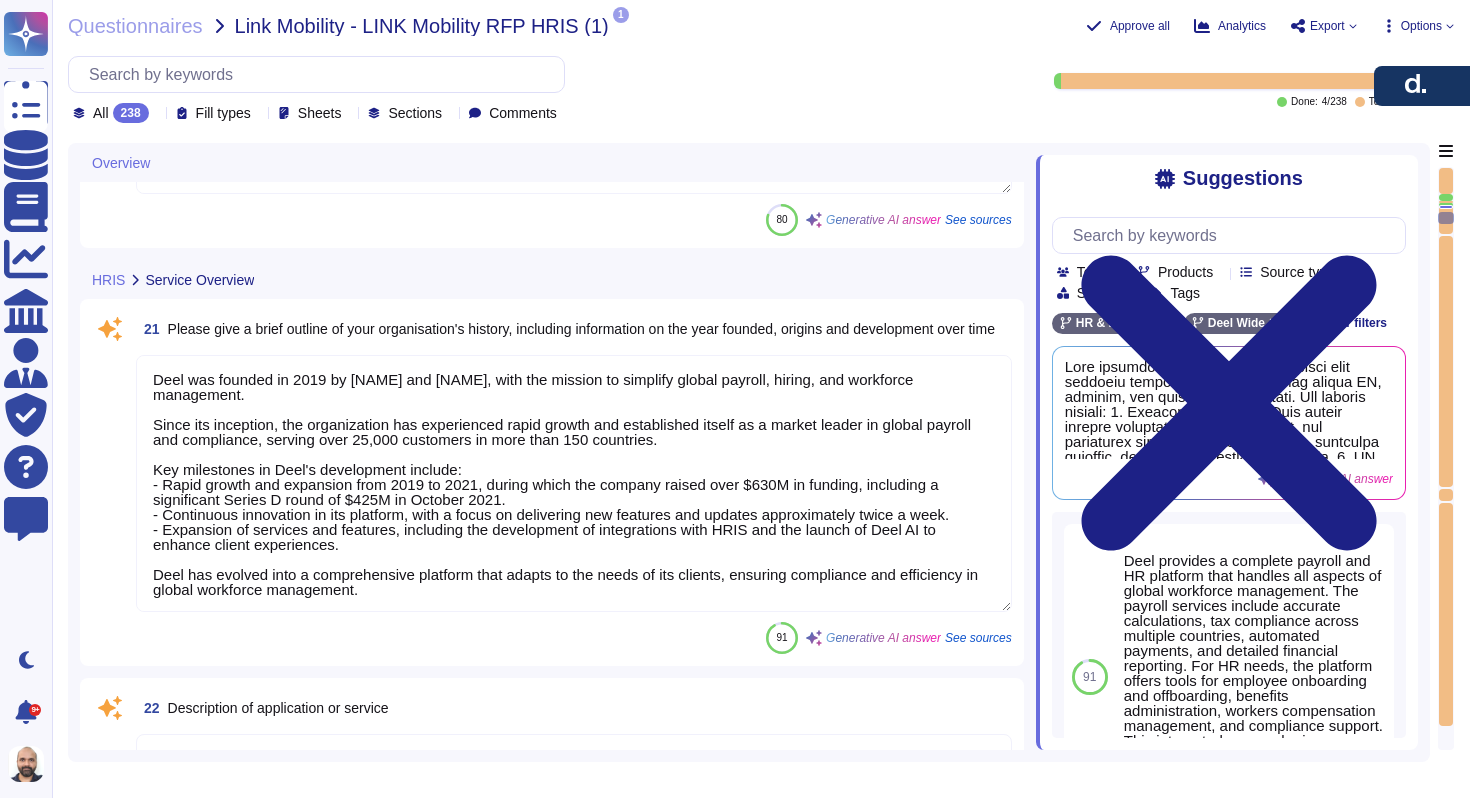 type on "The Deel platform supports the following languages through translations:
- French
- Italian
- Spanish ([STATE])
- German ([STATE])
- Portuguese (Brazil)
- Portuguese (Portugal)
- Norwegian
- Polish
- Dutch
- Danish
- German (Austria)
- Finnish
- Swedish
- Dutch (Belgium)
- Chinese (Simplified)
The platform itself is only available in English, and while it supports these languages through translations, any specific language choice may require adaptation by the local organization to ensure compliance with local legal requirements and to meet user needs." 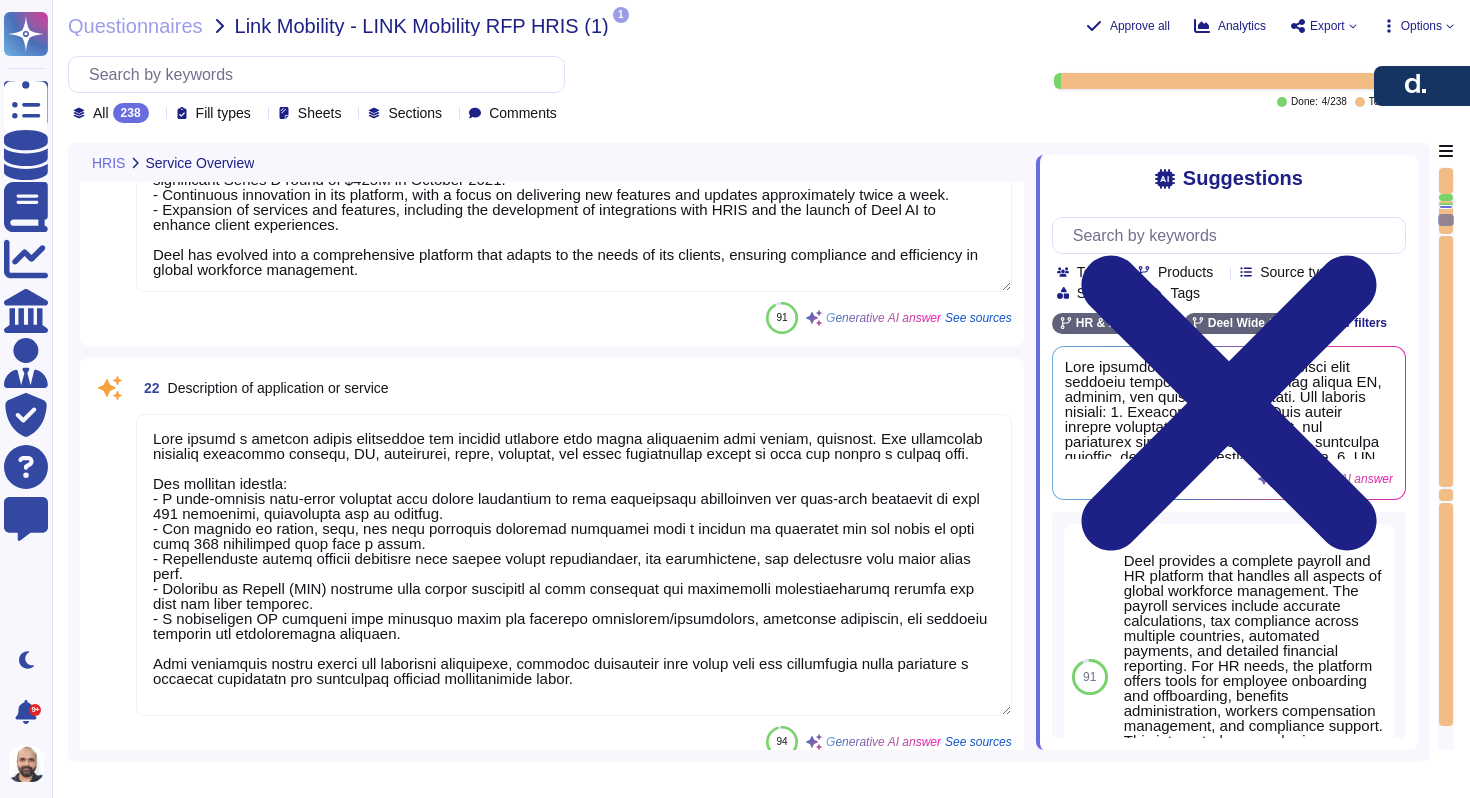 scroll, scrollTop: 4532, scrollLeft: 0, axis: vertical 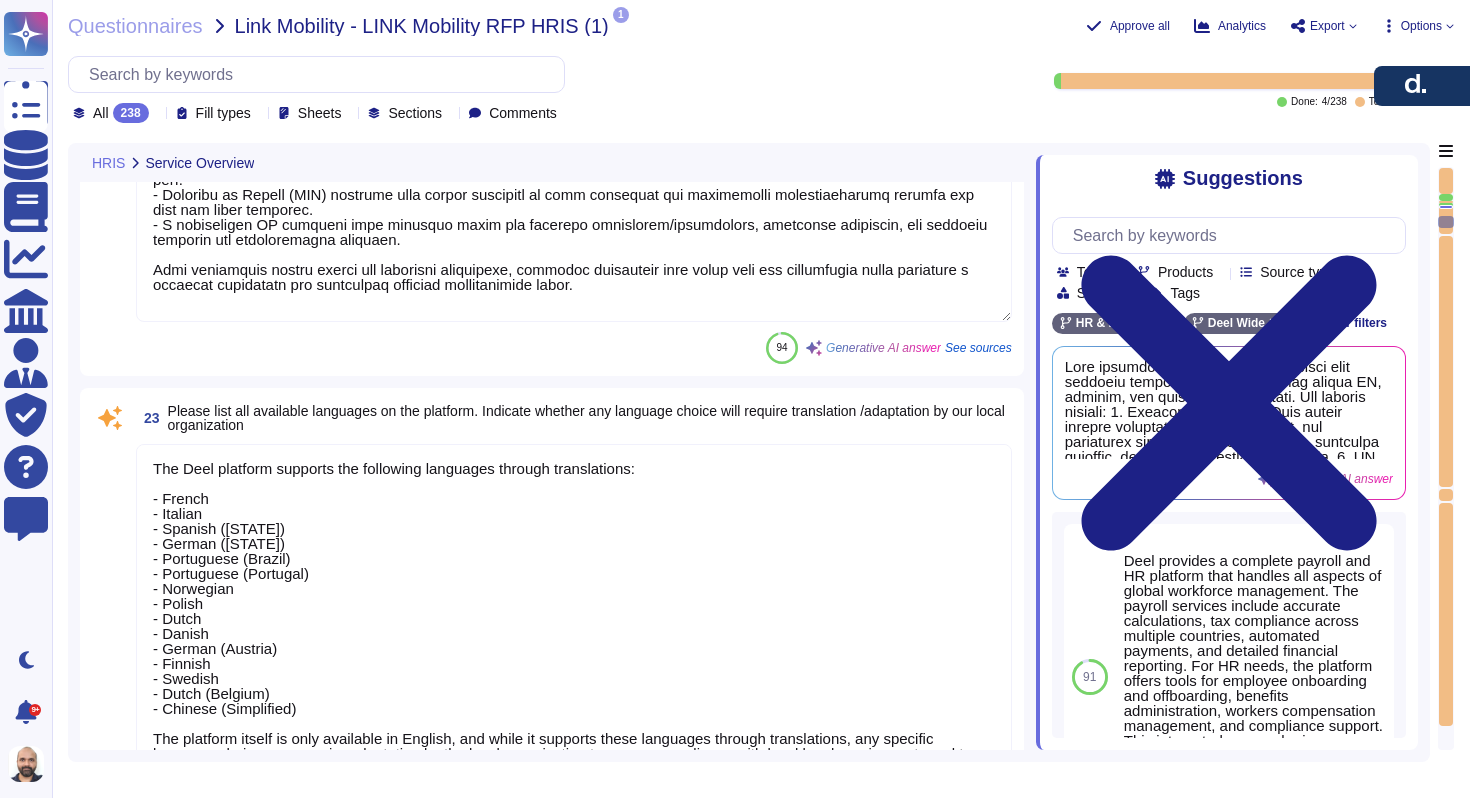 type on "Yes, Deel's platform allows for the storage and access of employee information in a single, centralized database. This enables efficient management of employee profiles and information." 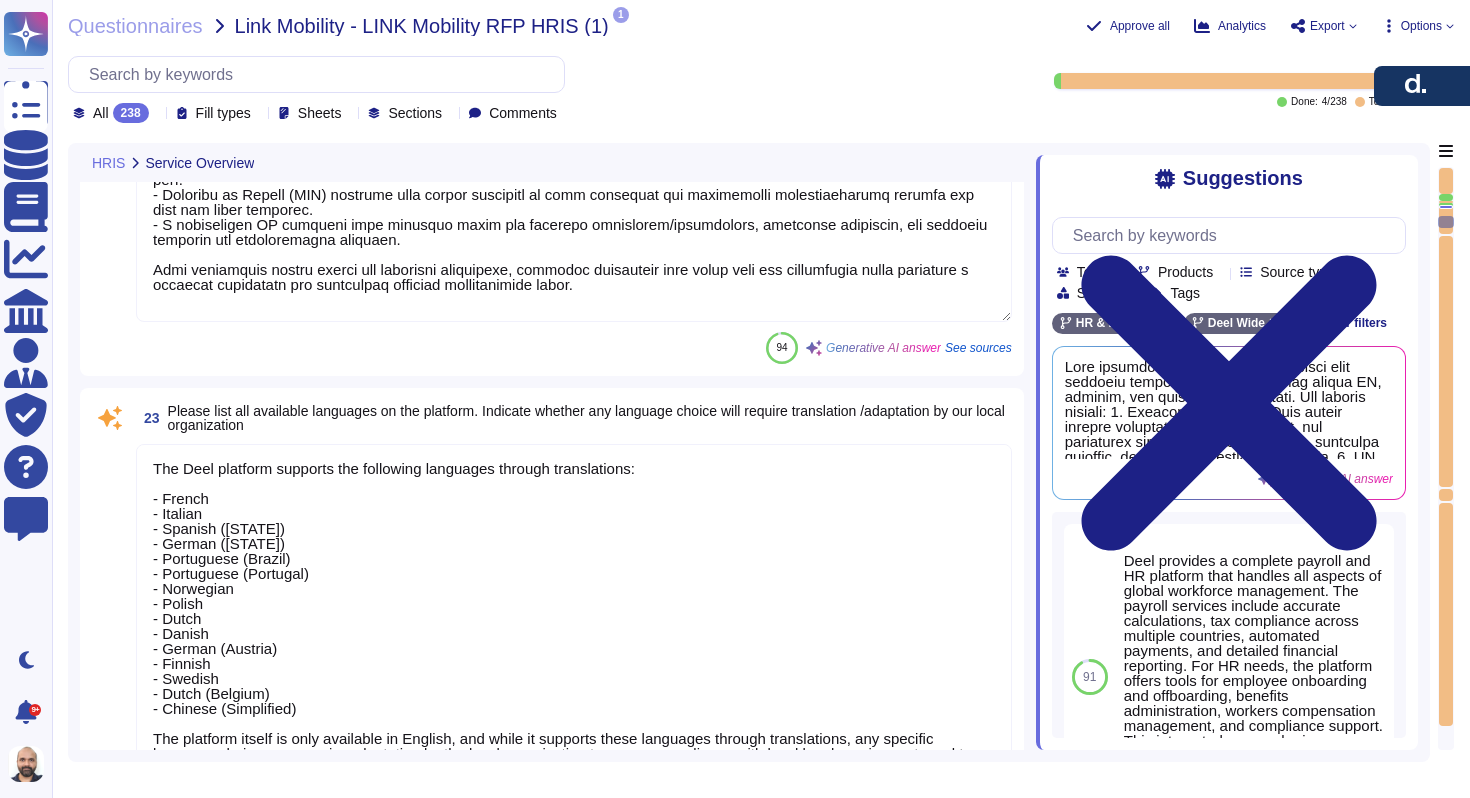 scroll, scrollTop: 2, scrollLeft: 0, axis: vertical 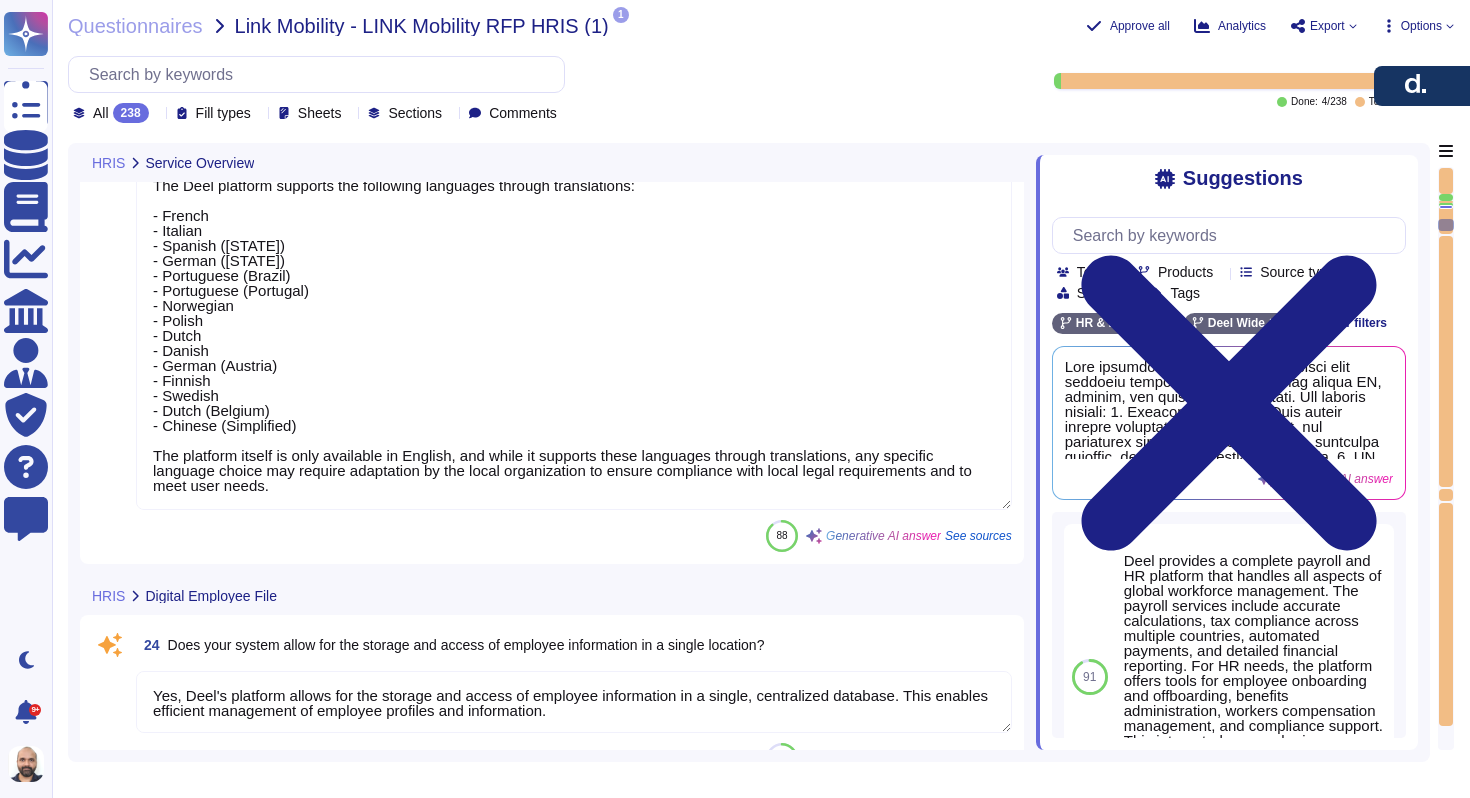 type on "Yes, Deel provides a comprehensive self-service portal for employees. Through this portal, employees can update their personal details, request time off, view and request benefits, access pay statements, and manage other HR-related tasks. The portal is user-friendly and allows employees to manage their HR functions independently." 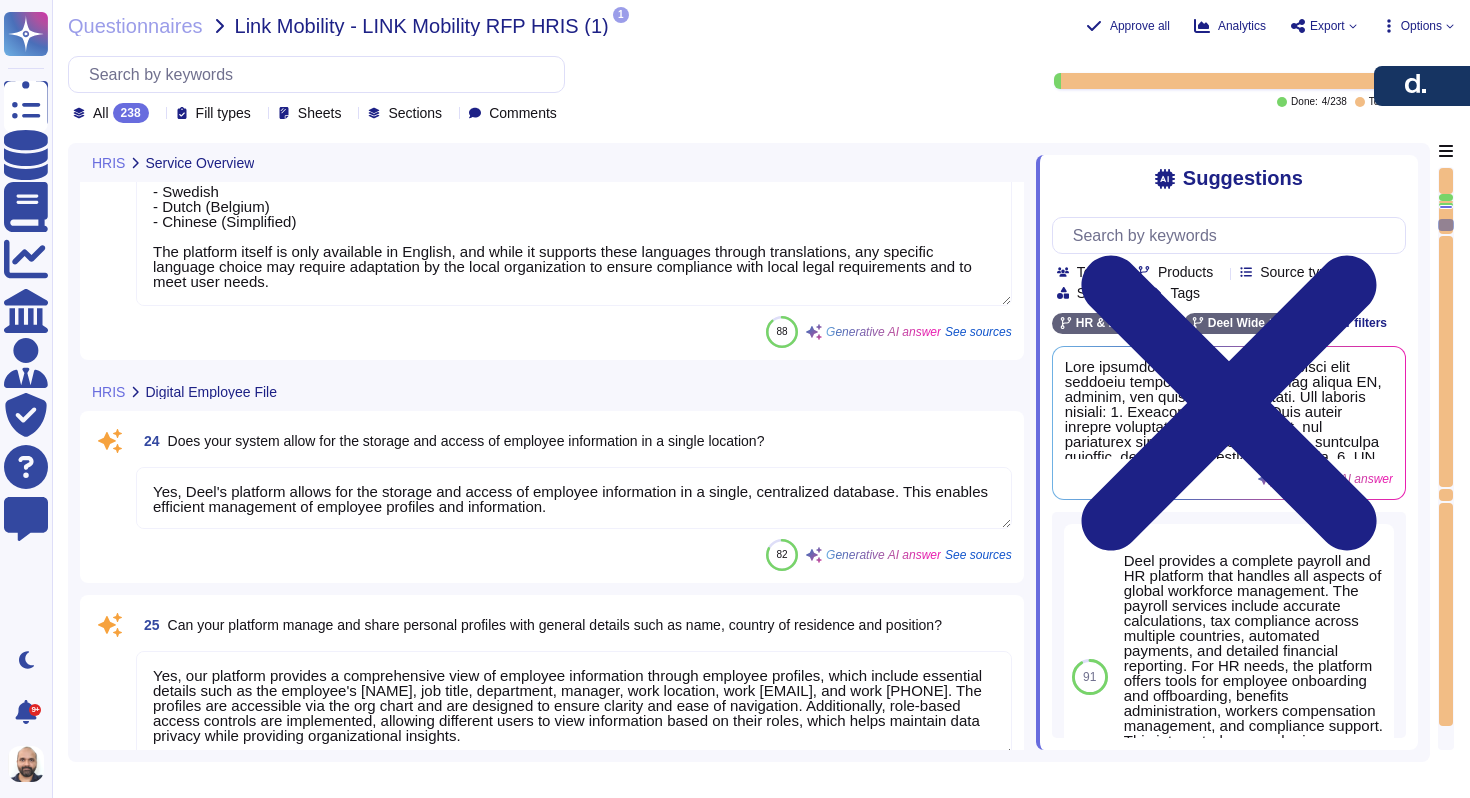 type on "Deel's platform tracks employee history through several key features:
1. Comprehensive Record-Keeping: The HR system maintains detailed records of employee data, including personal details, job information, benefits, and time off, ensuring all relevant organizational information is preserved.
2. Job History Tracking: The platform records job history for each employee, including positions held, dates of employment and separation, termination reasons, supervisory changes, and compensation changes. This allows for efficient workforce management and informed decision-making.
3. Change Log Feature: The Change Log tracks all modifications to employee profiles, including the date, type of change, and the user who made it. This ensures transparency and compliance, allowing for detailed tracking of changes to individual employee topics.
4. Automated Updates: Employee information is automatically updated based on contract details and local regulations, tracking key milestones such as probation end dates and chan..." 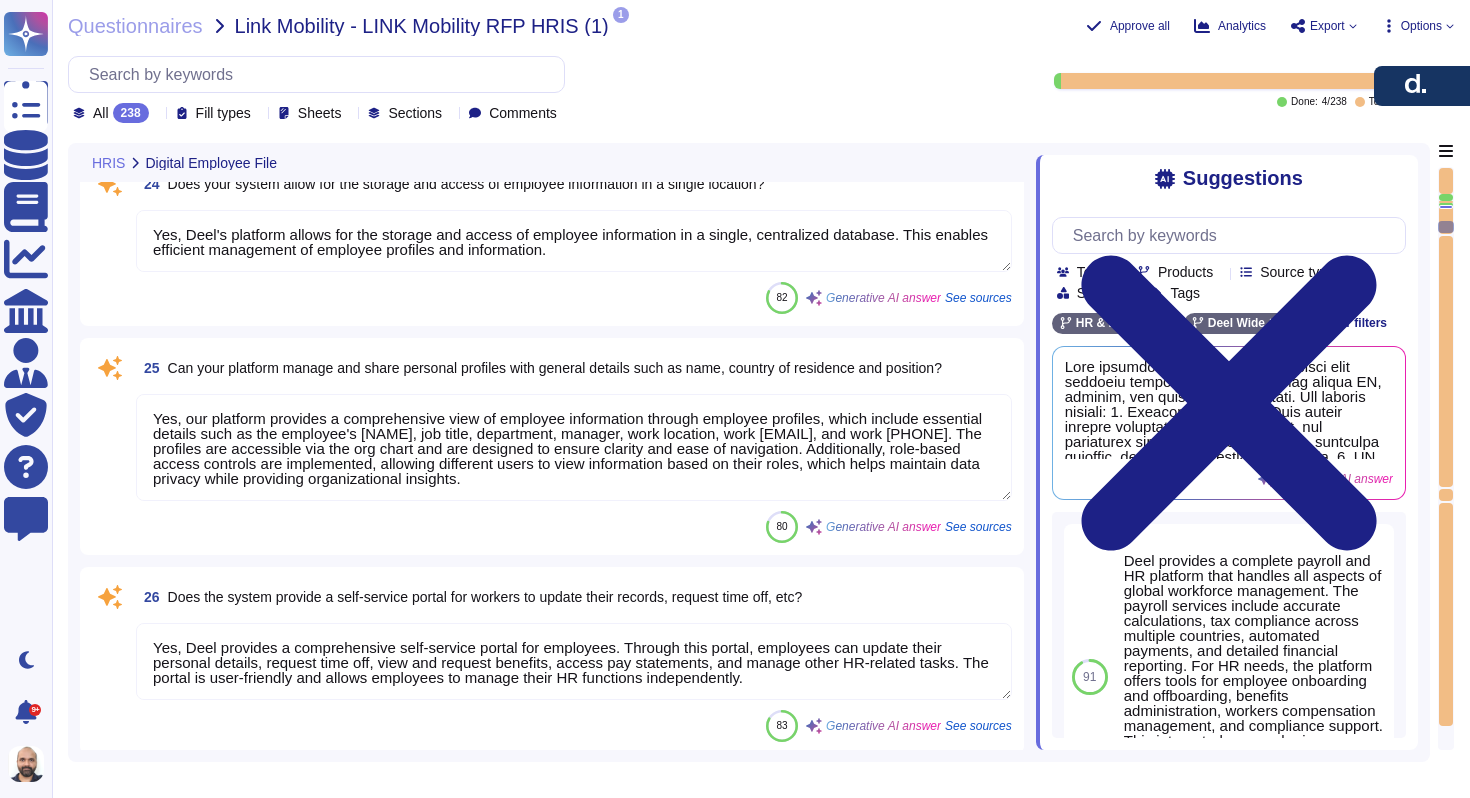 scroll, scrollTop: 5241, scrollLeft: 0, axis: vertical 